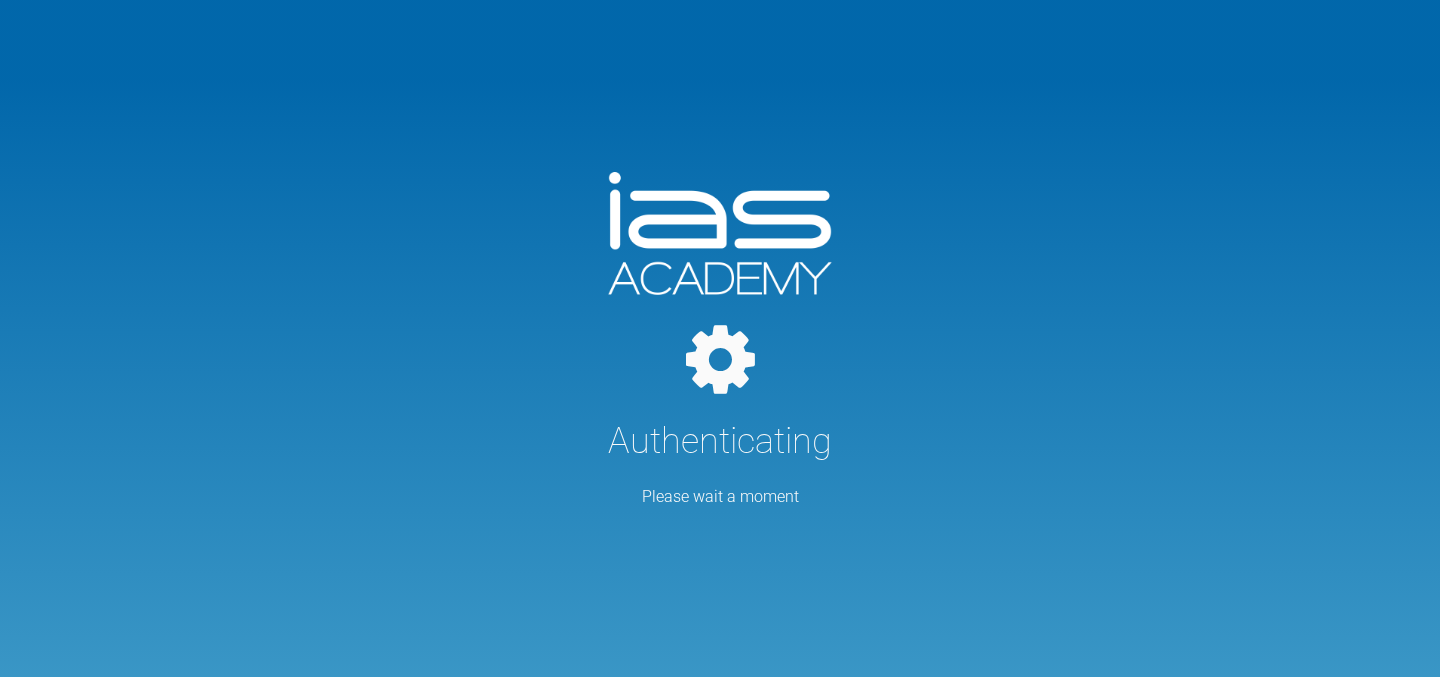 select on "English" 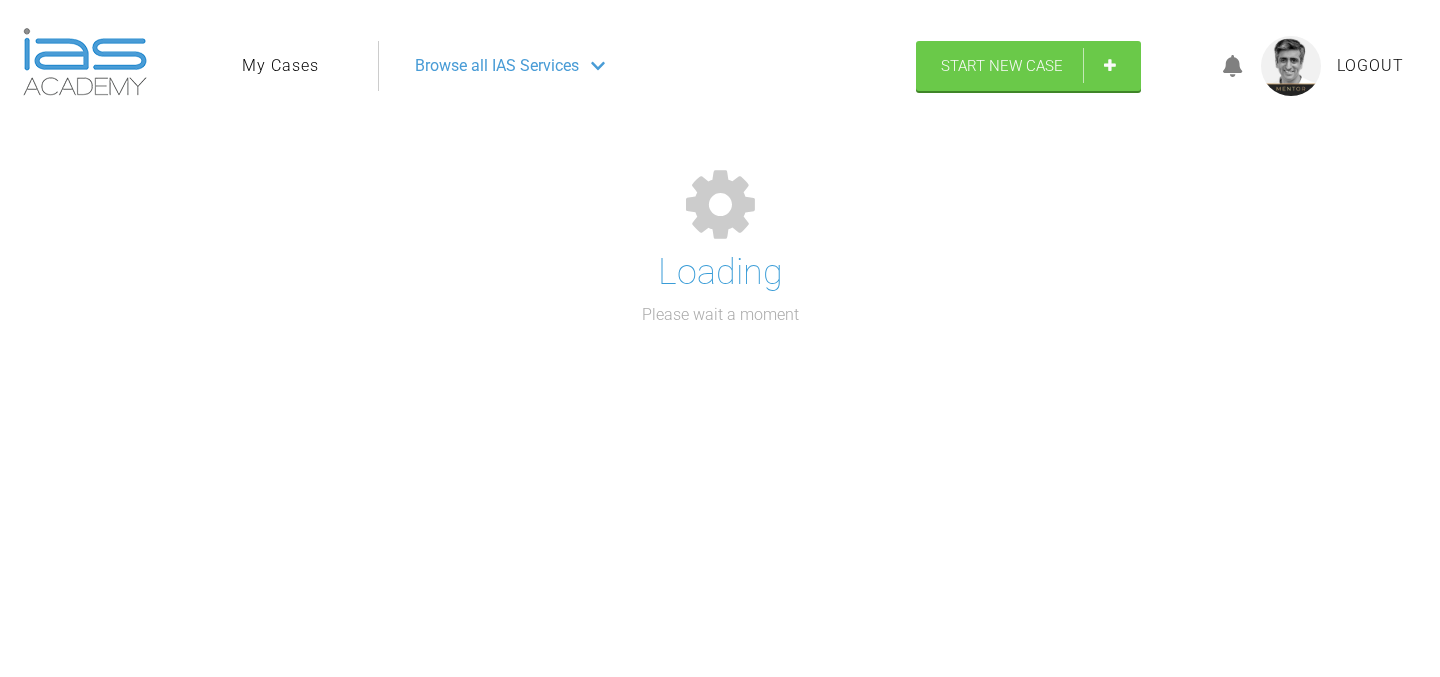select on "English" 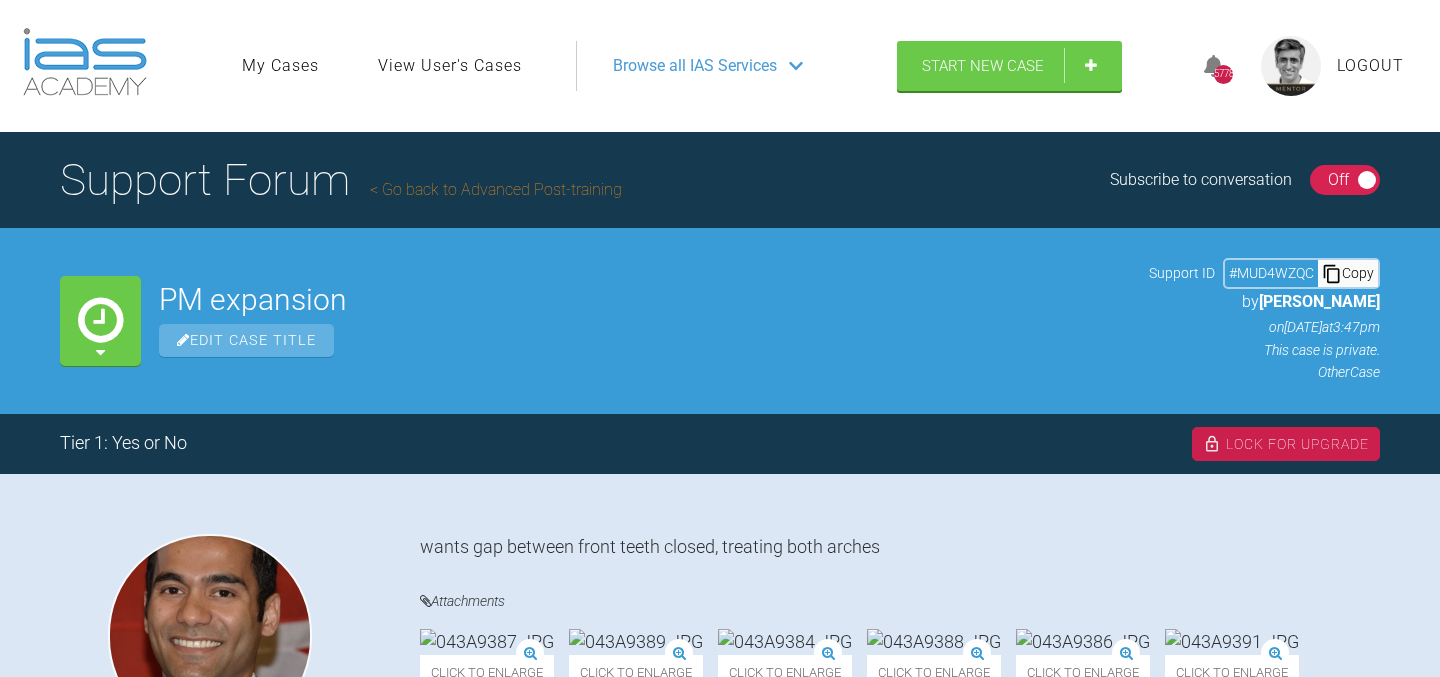 click on "Go back to Advanced Post-training" at bounding box center [496, 189] 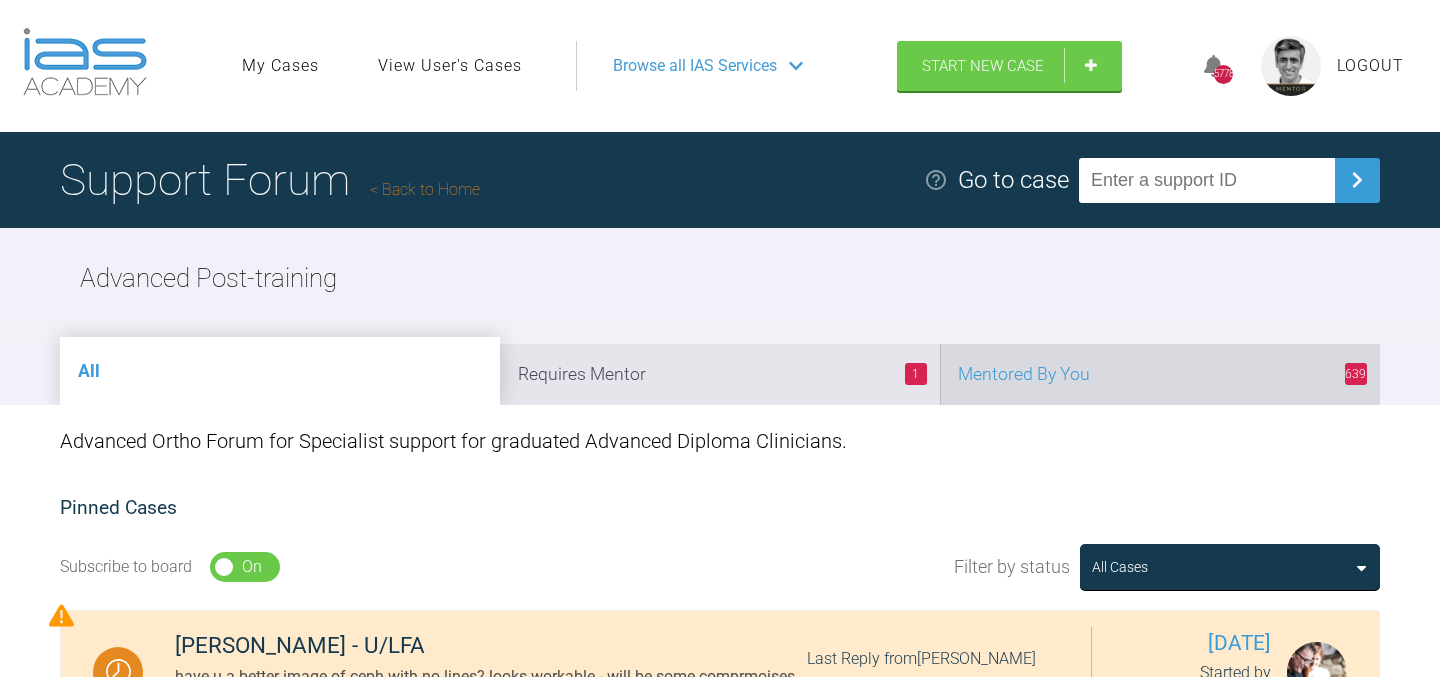click on "639 Mentored By You" at bounding box center (1160, 374) 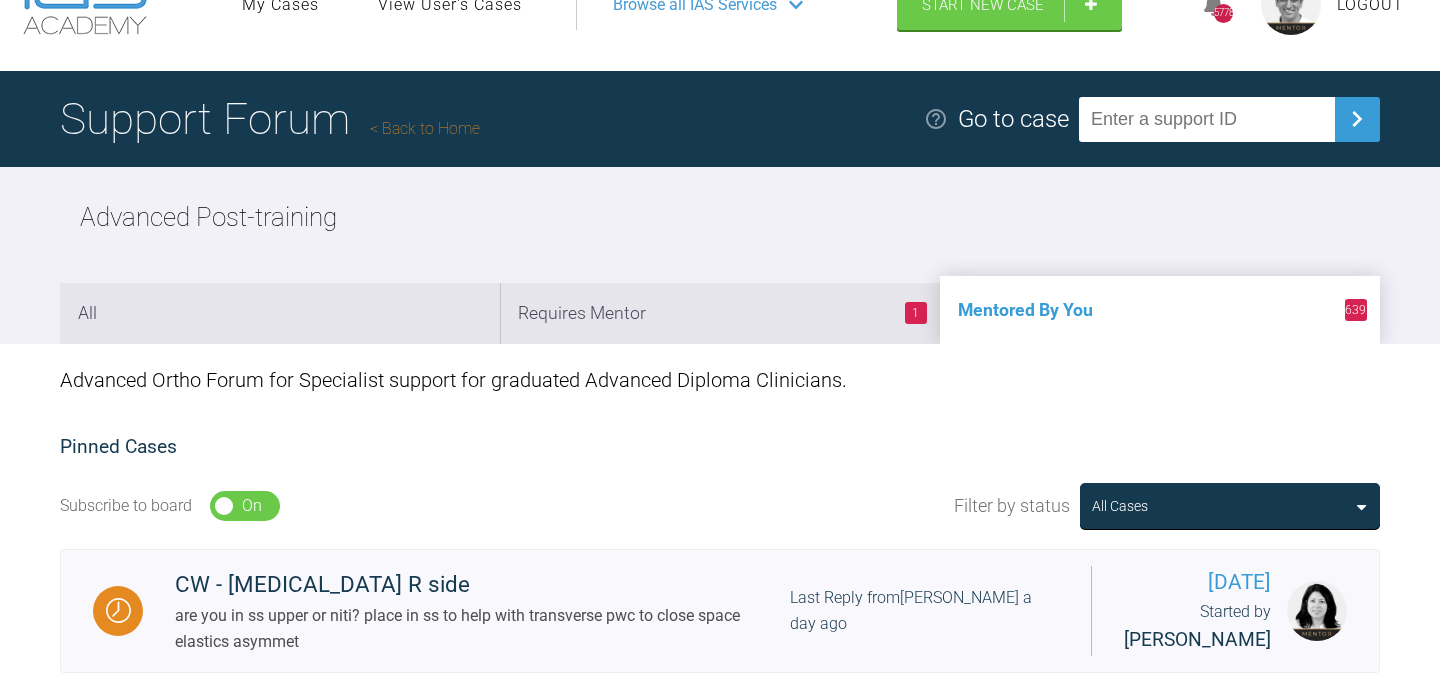 scroll, scrollTop: 14, scrollLeft: 0, axis: vertical 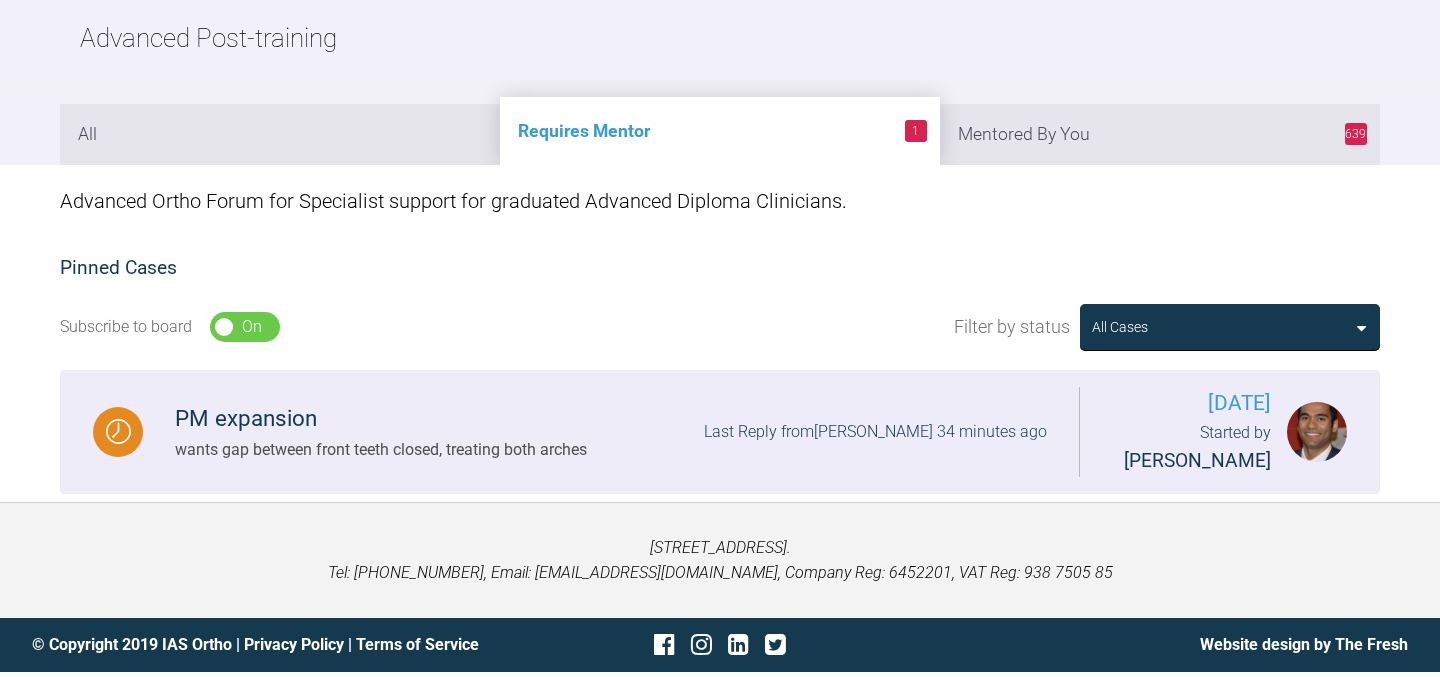 click on "wants gap between front teeth closed, treating both arches" at bounding box center [381, 450] 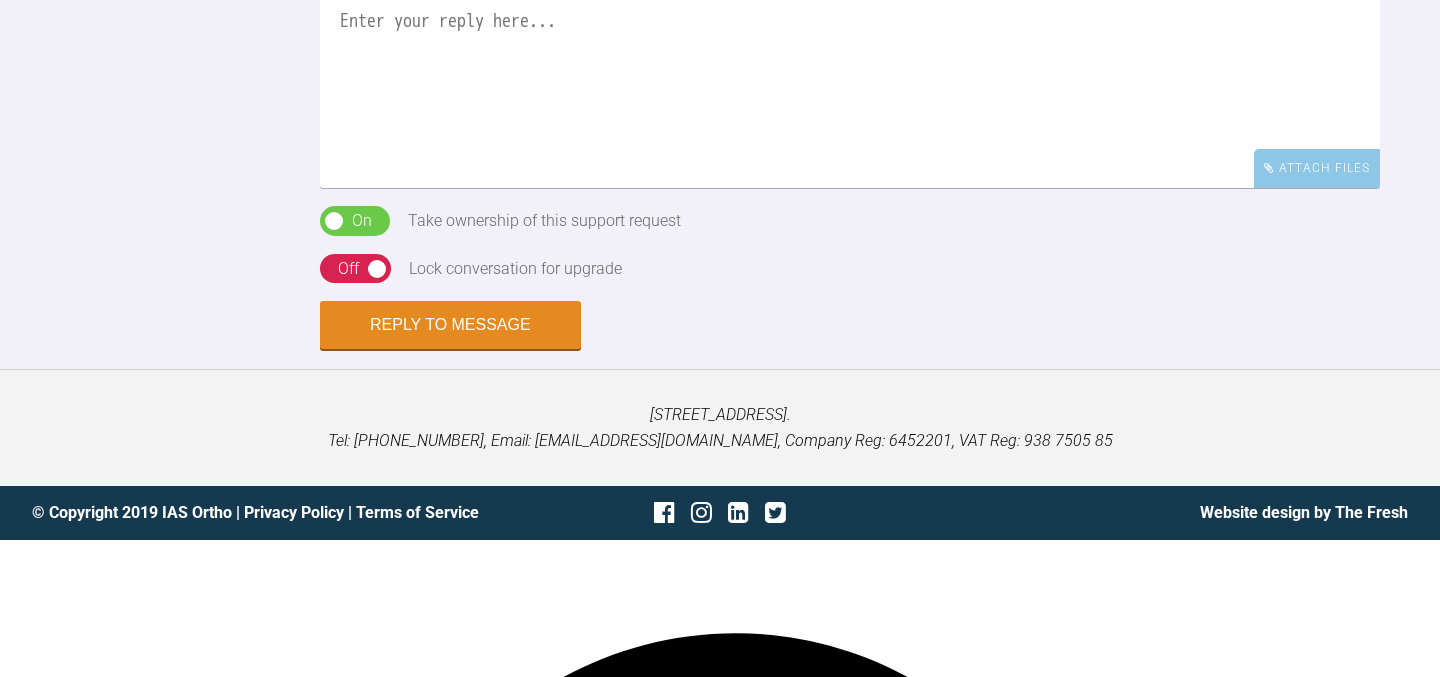 scroll, scrollTop: 1267, scrollLeft: 0, axis: vertical 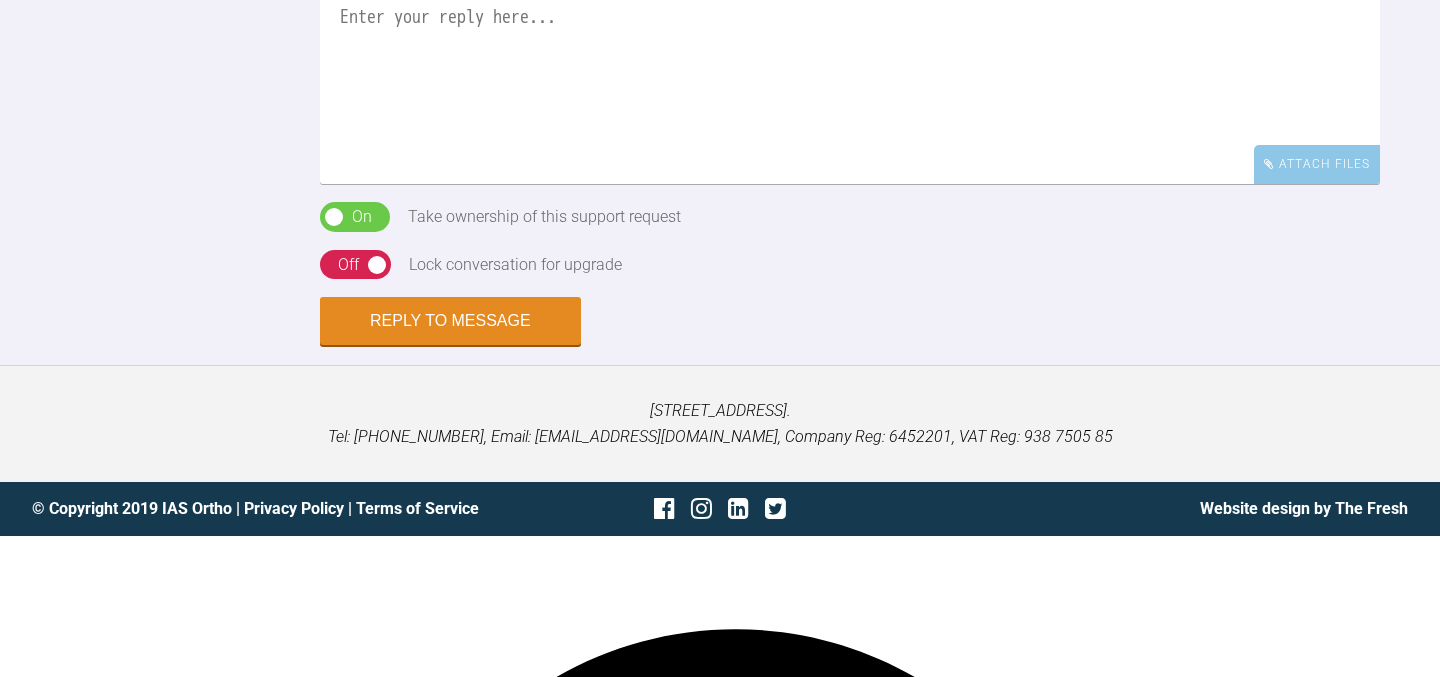 click at bounding box center [850, -384] 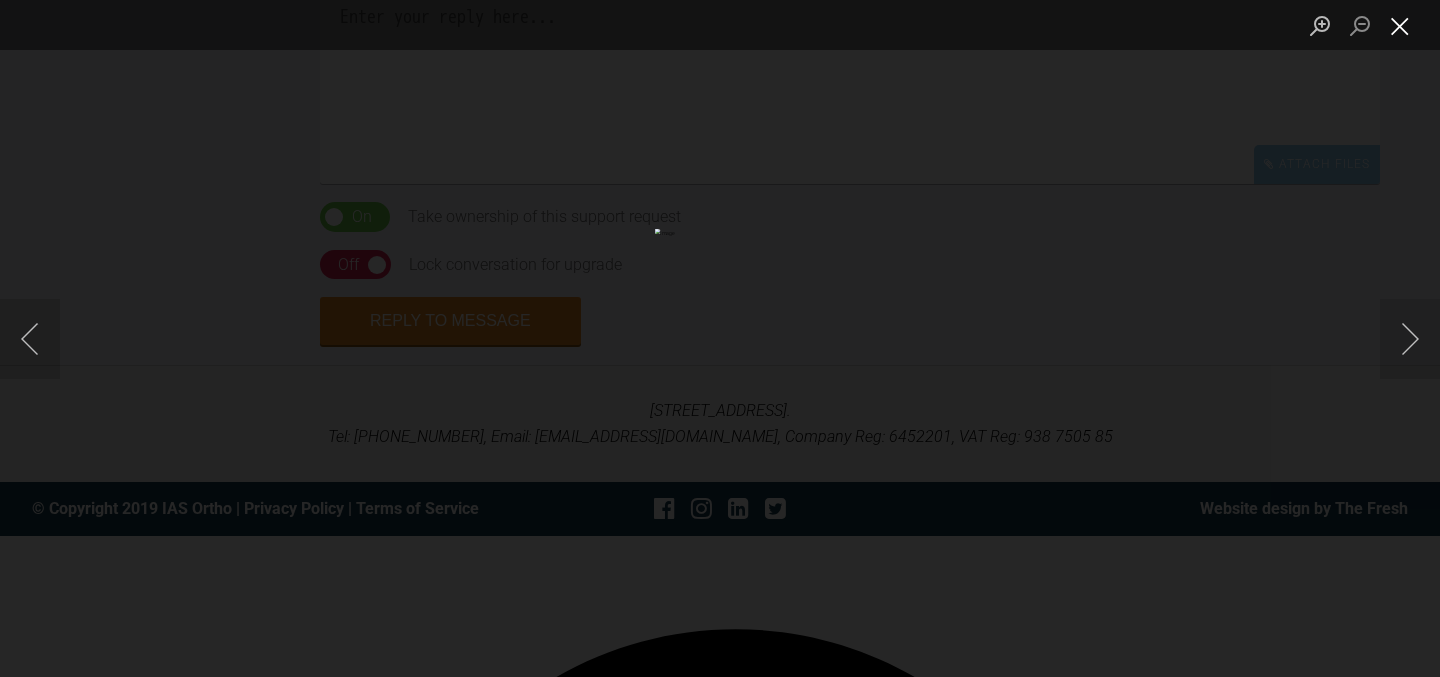 click at bounding box center [1400, 25] 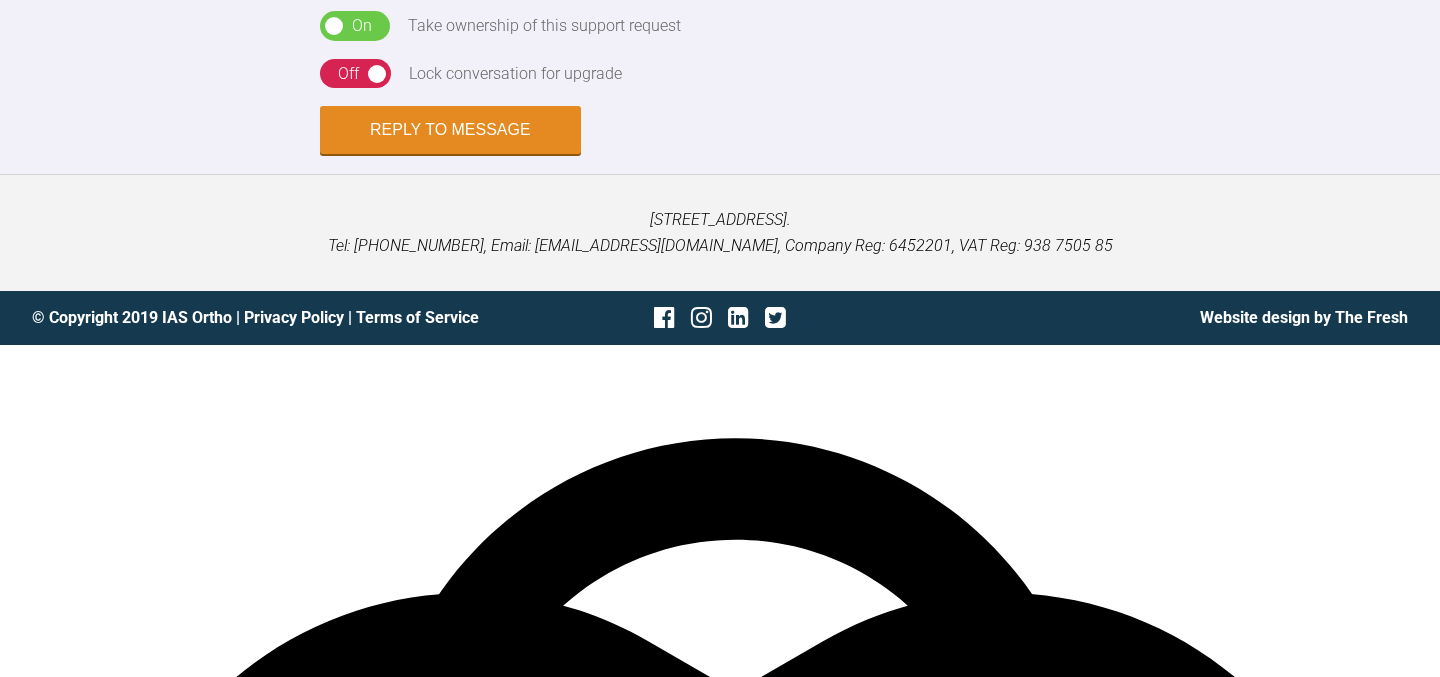 scroll, scrollTop: 1543, scrollLeft: 0, axis: vertical 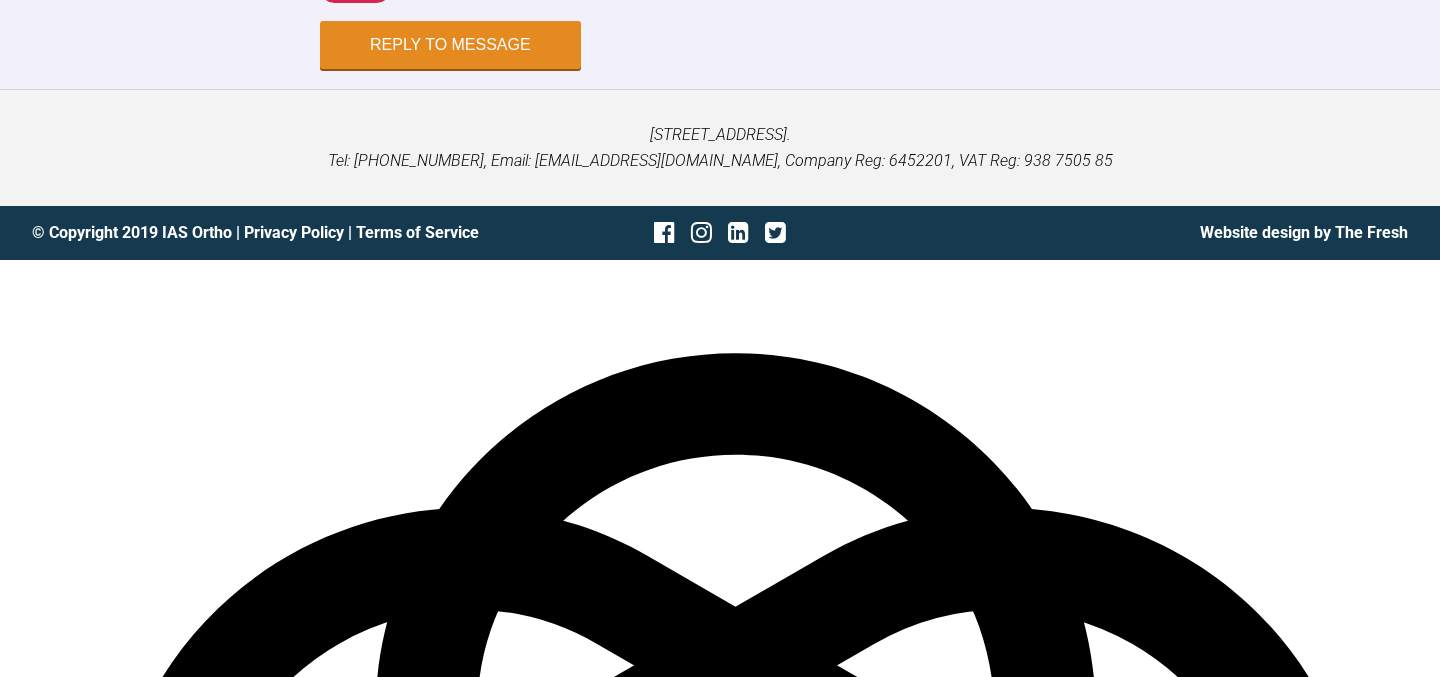 click at bounding box center [1044, -572] 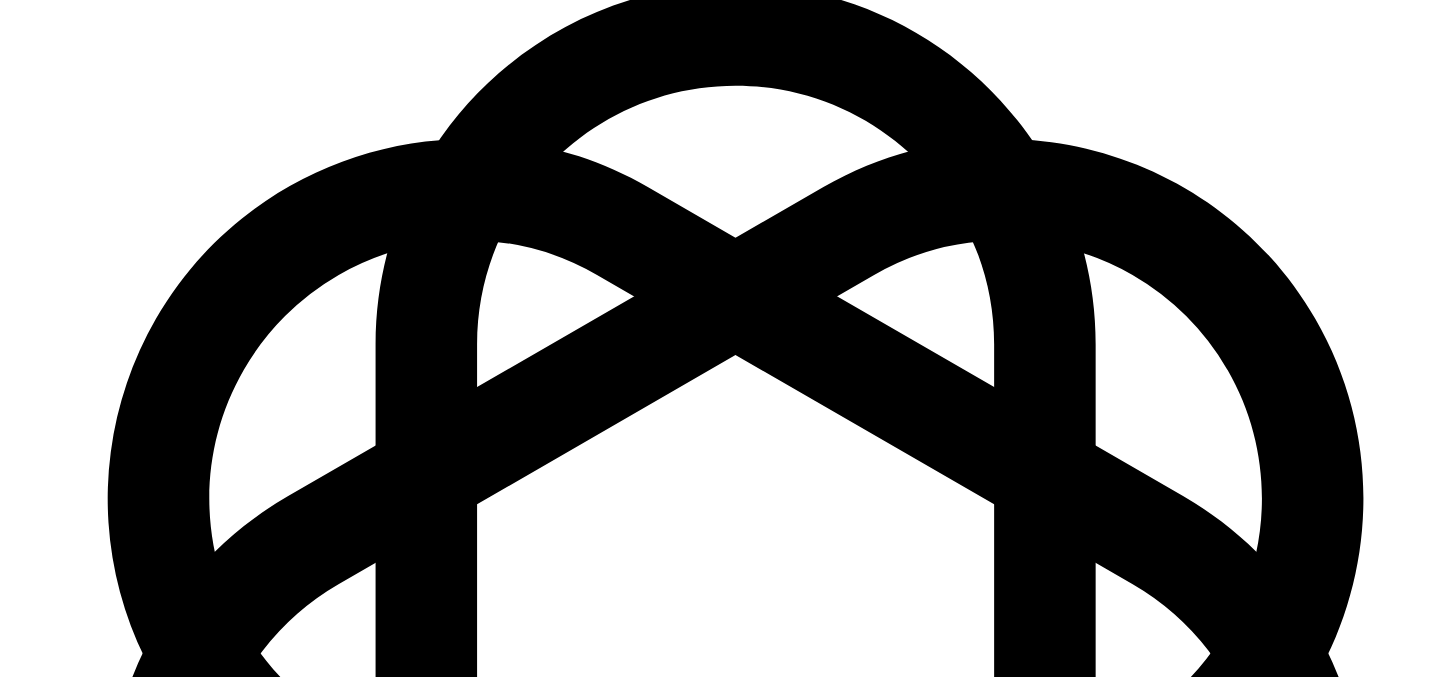 scroll, scrollTop: 1920, scrollLeft: 0, axis: vertical 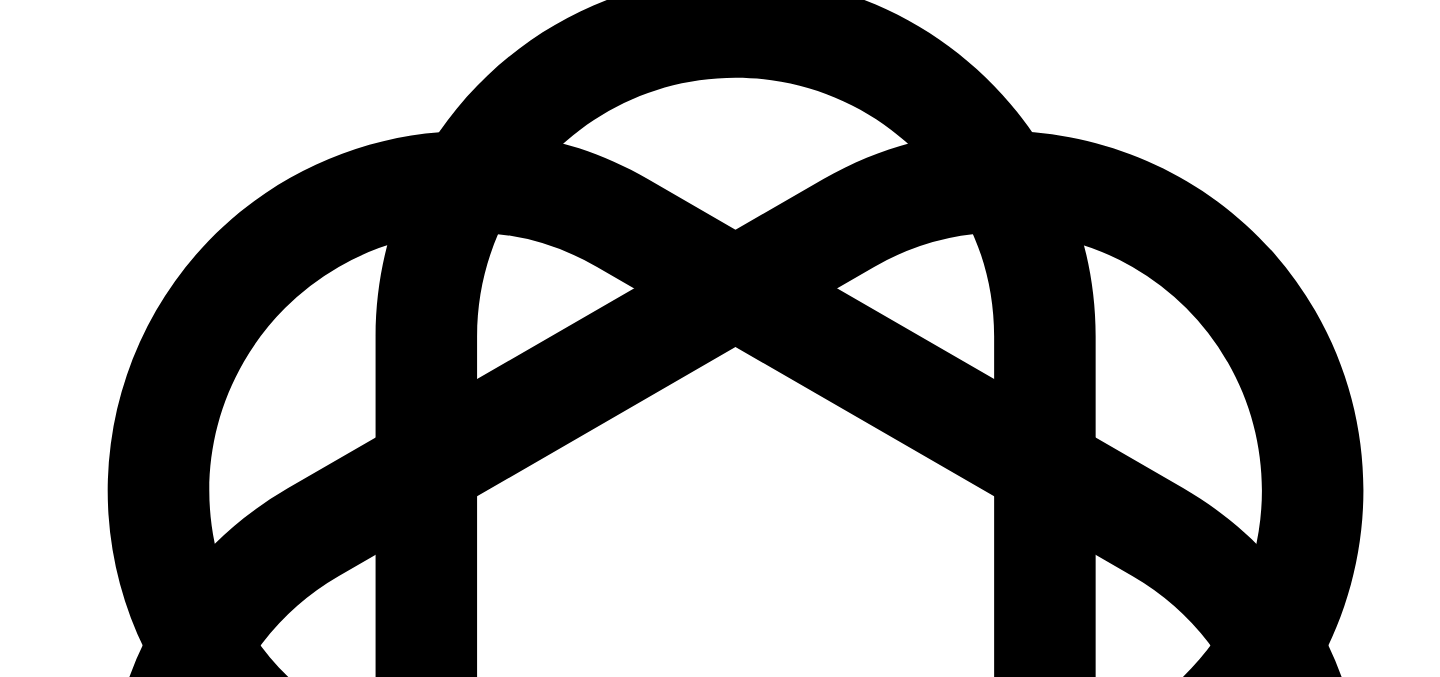click at bounding box center [850, -569] 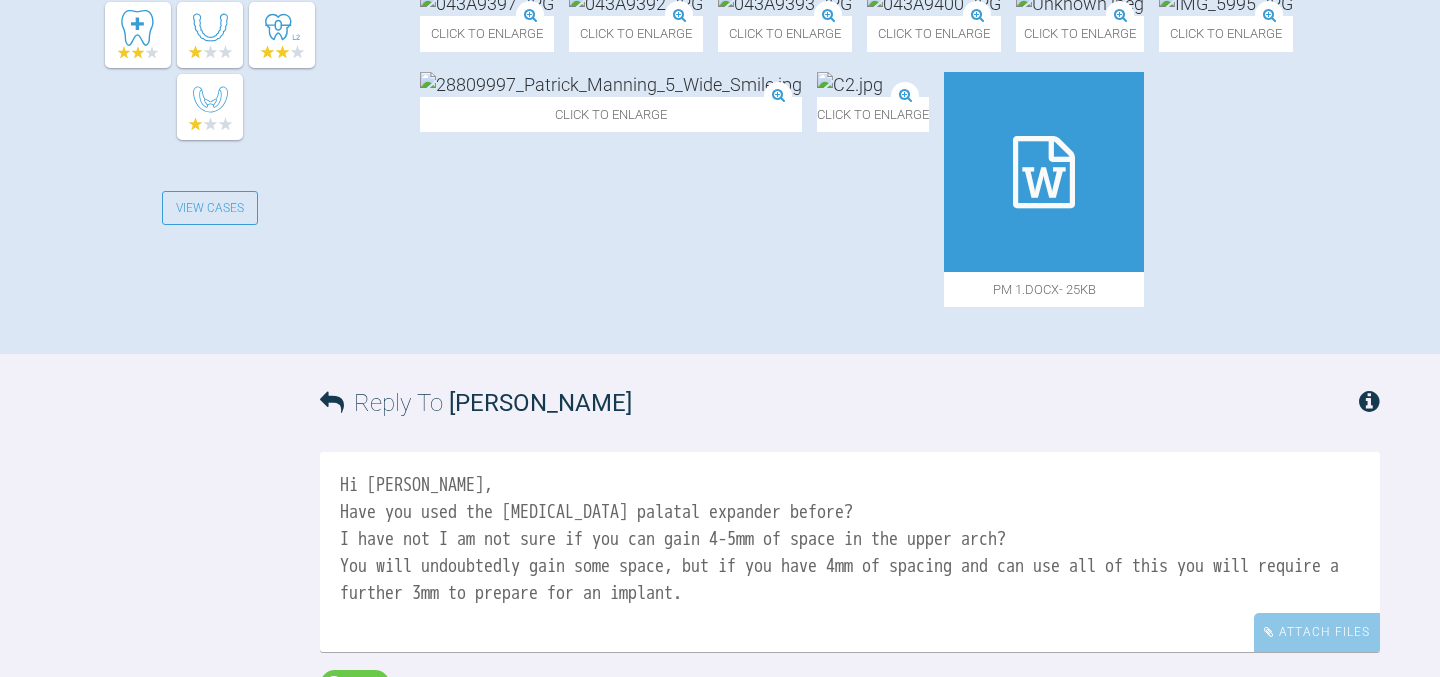 scroll, scrollTop: 820, scrollLeft: 0, axis: vertical 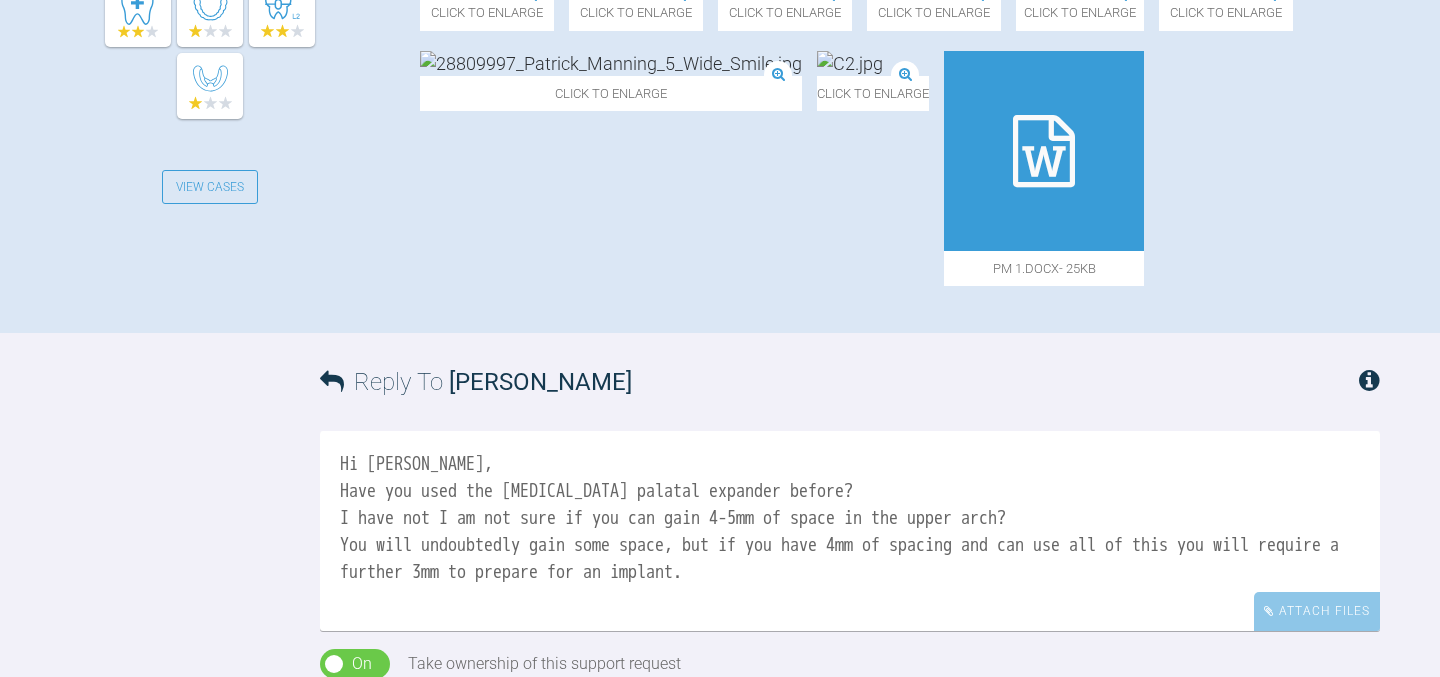 click at bounding box center [487, -18] 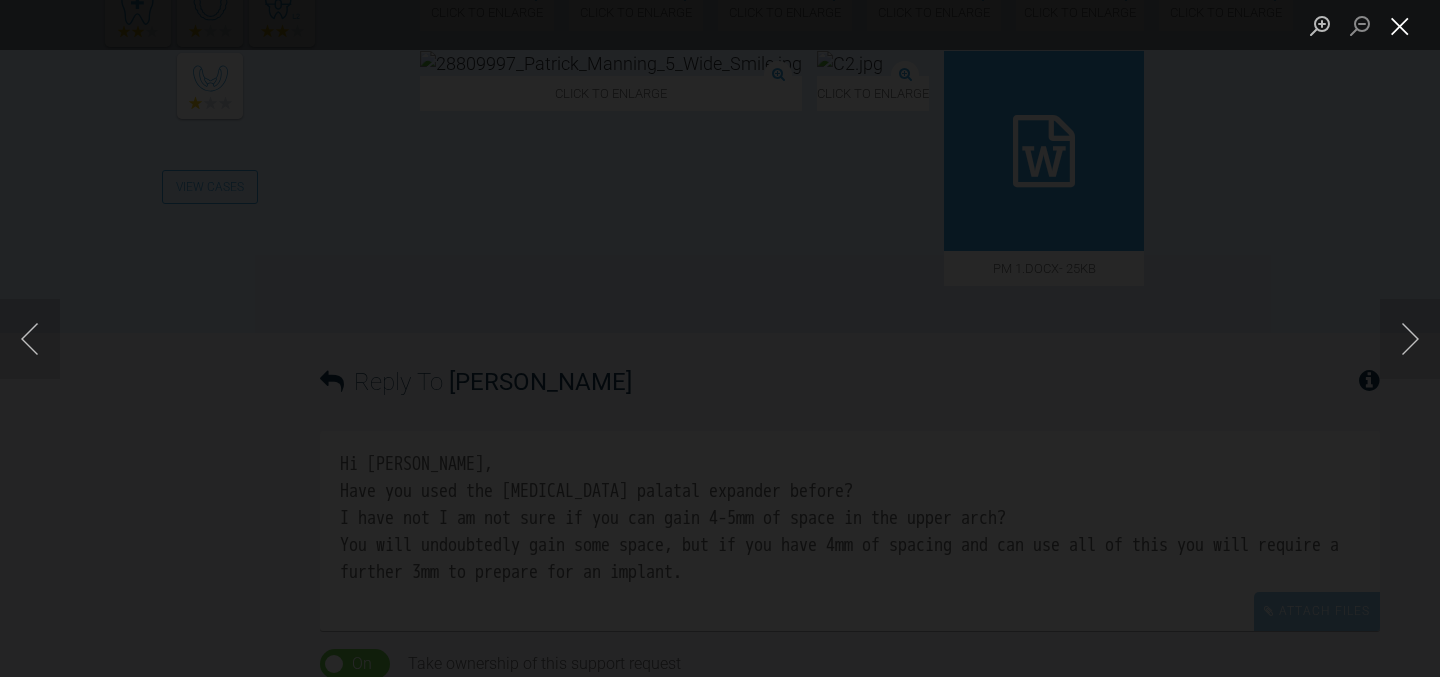 click at bounding box center [1400, 25] 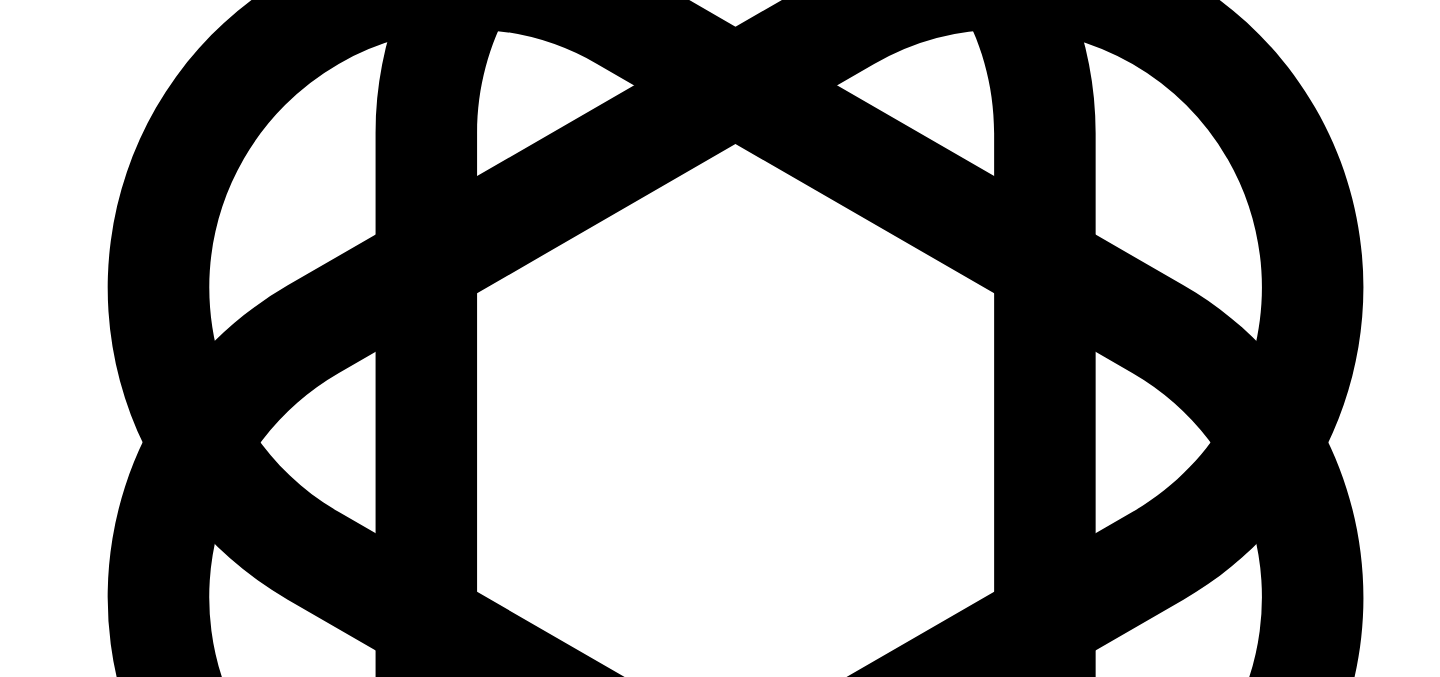click on "further 3" 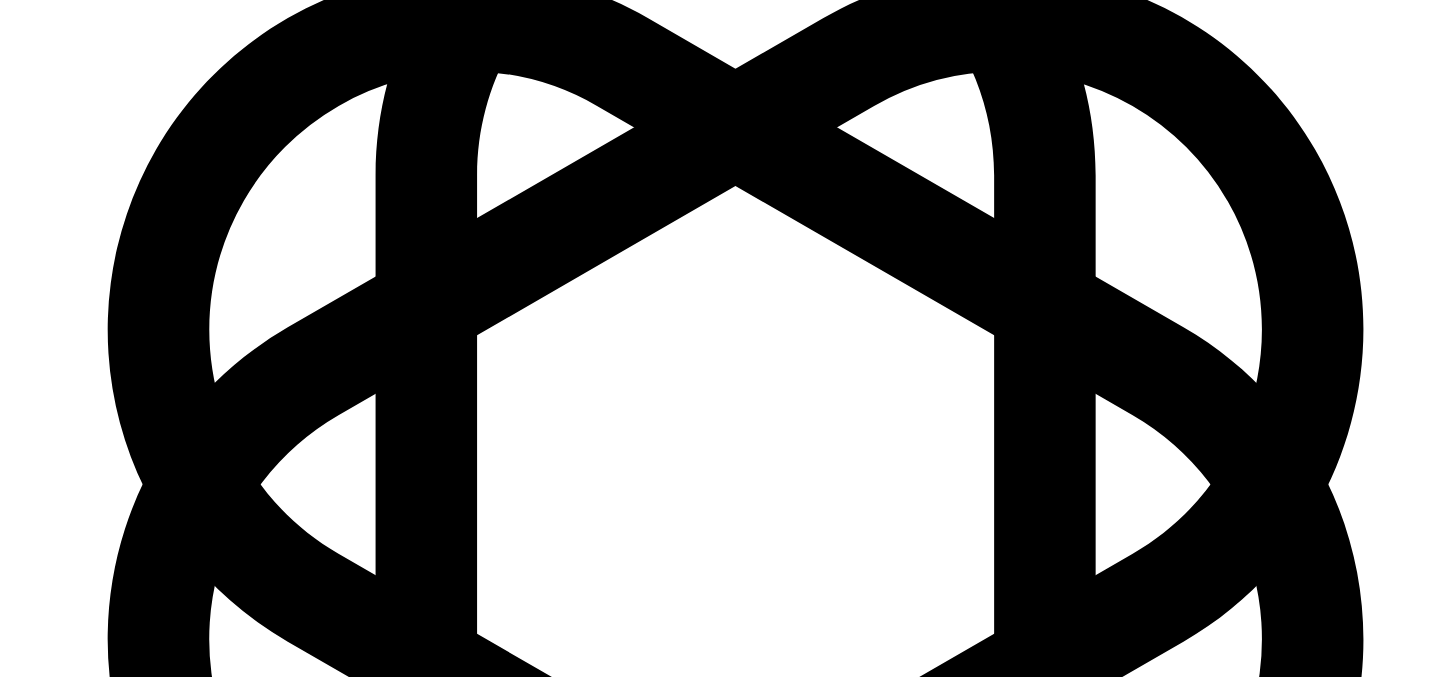 scroll, scrollTop: 2093, scrollLeft: 0, axis: vertical 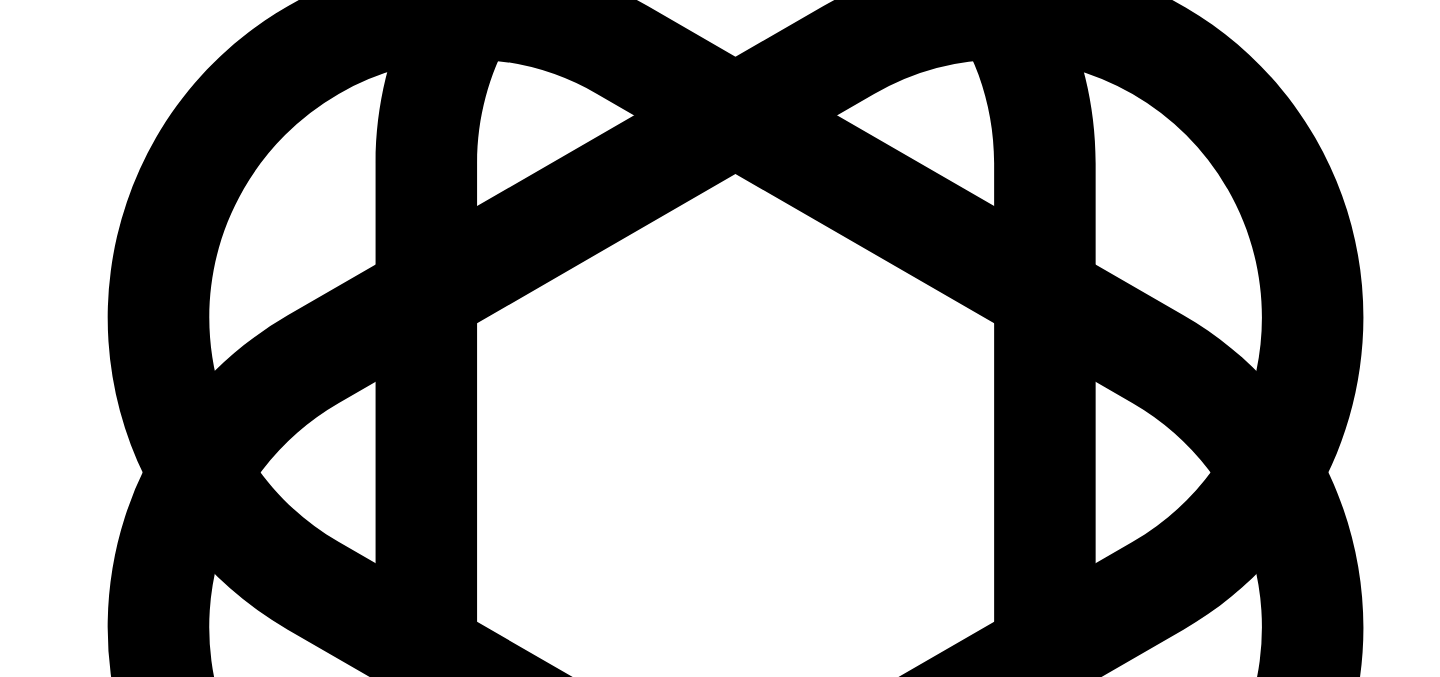 click on "have 4" 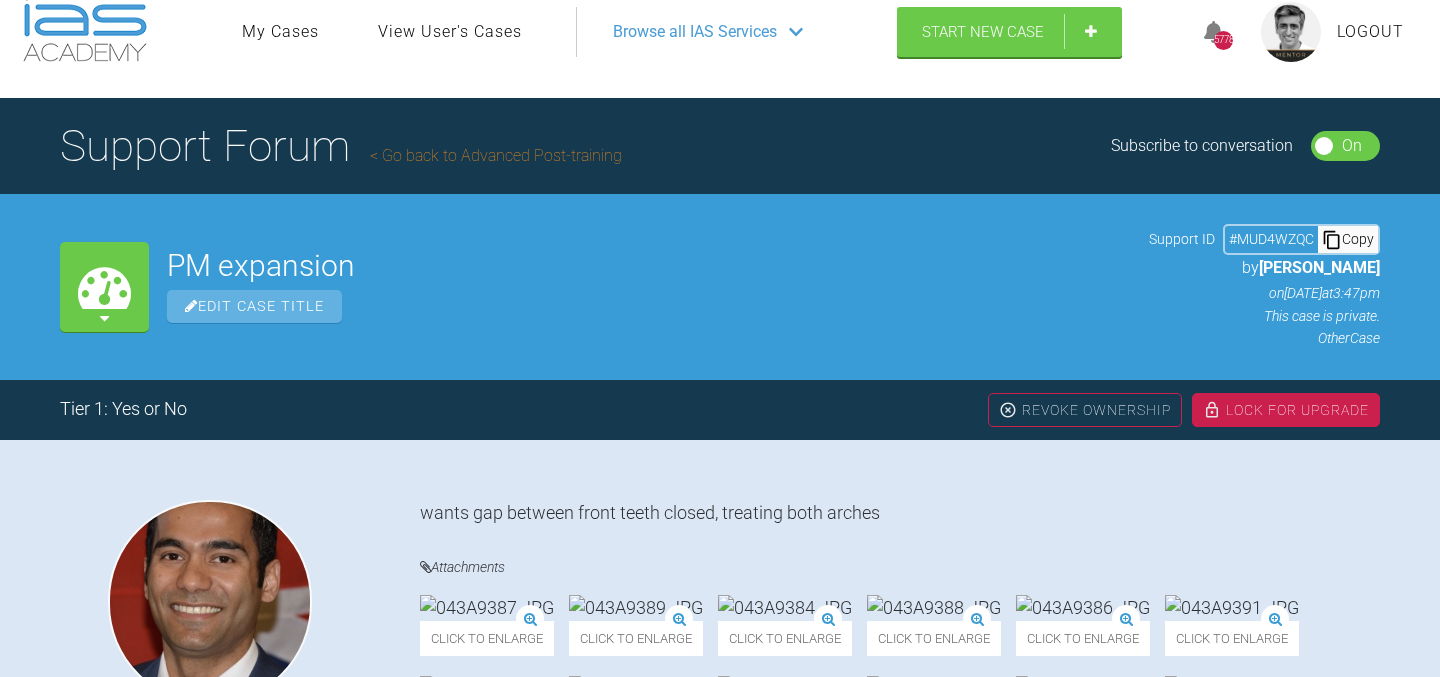 scroll, scrollTop: 0, scrollLeft: 0, axis: both 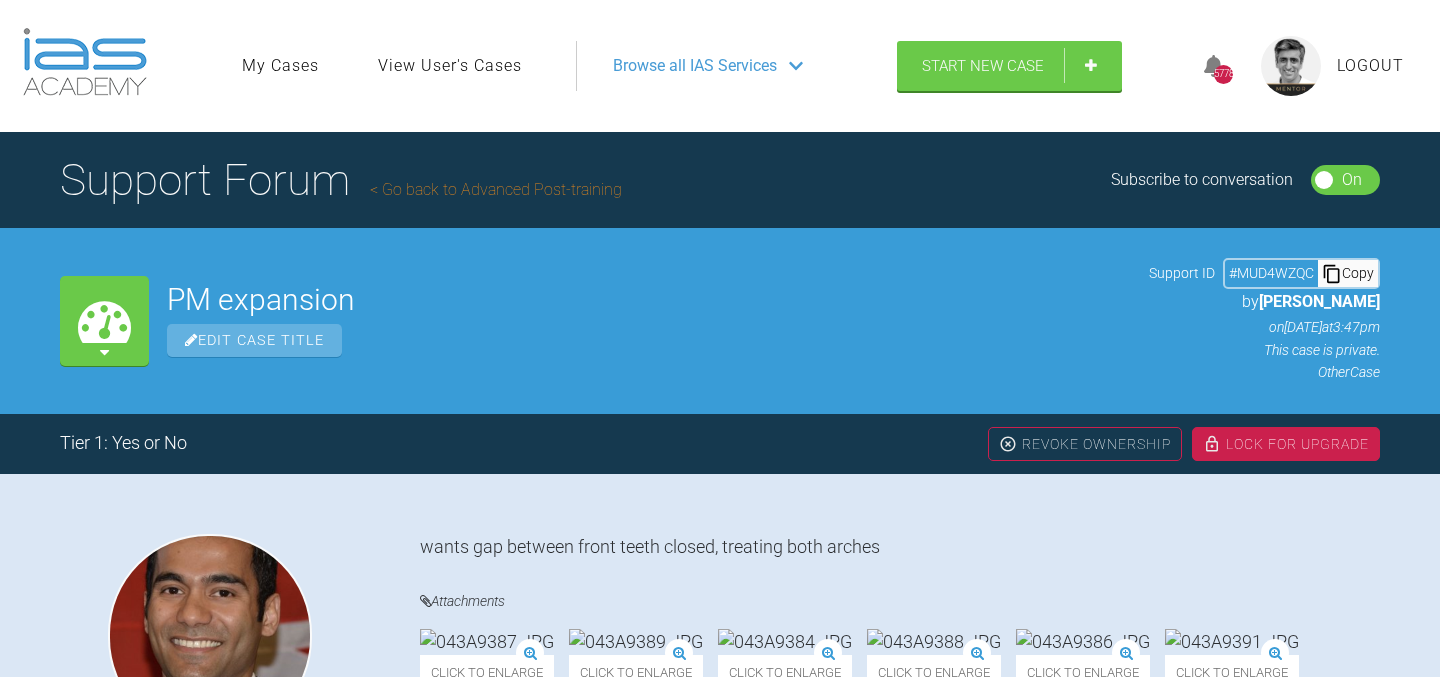 click on "Go back to Advanced Post-training" at bounding box center [496, 189] 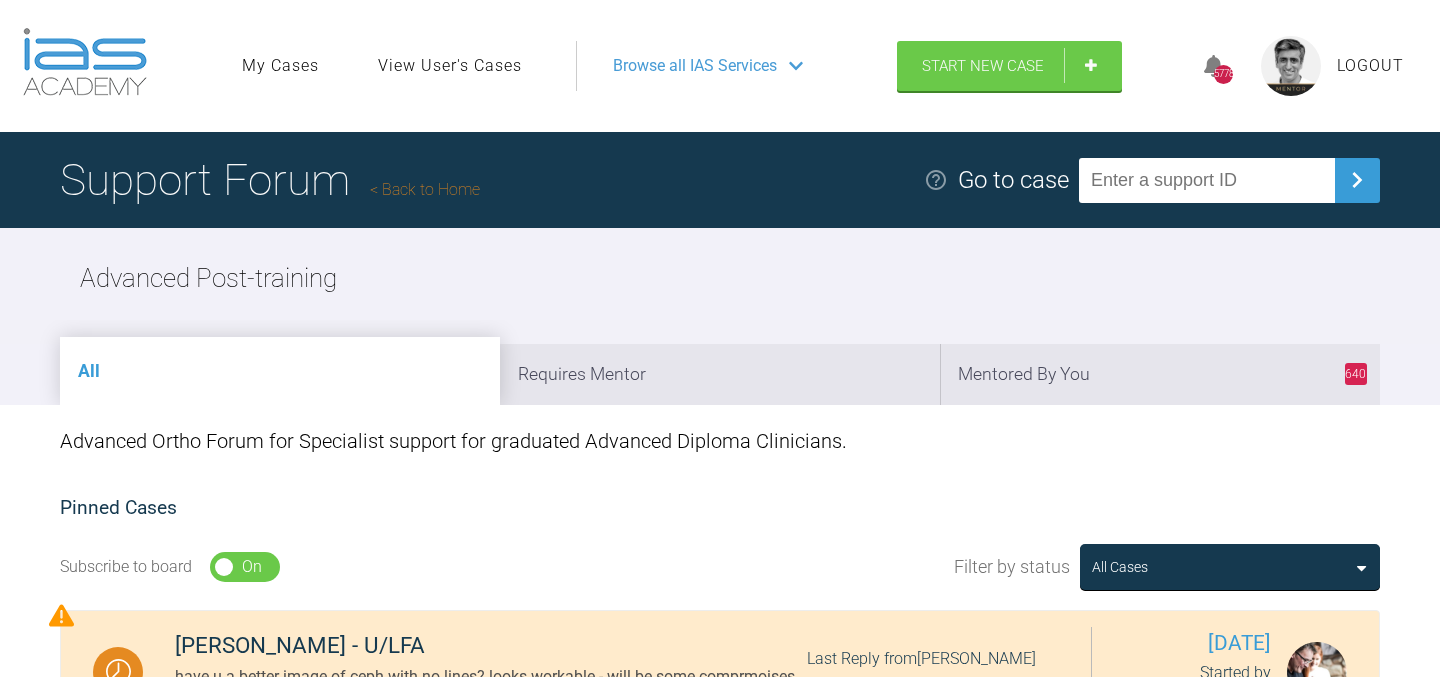 click on "Back to Home" at bounding box center [425, 189] 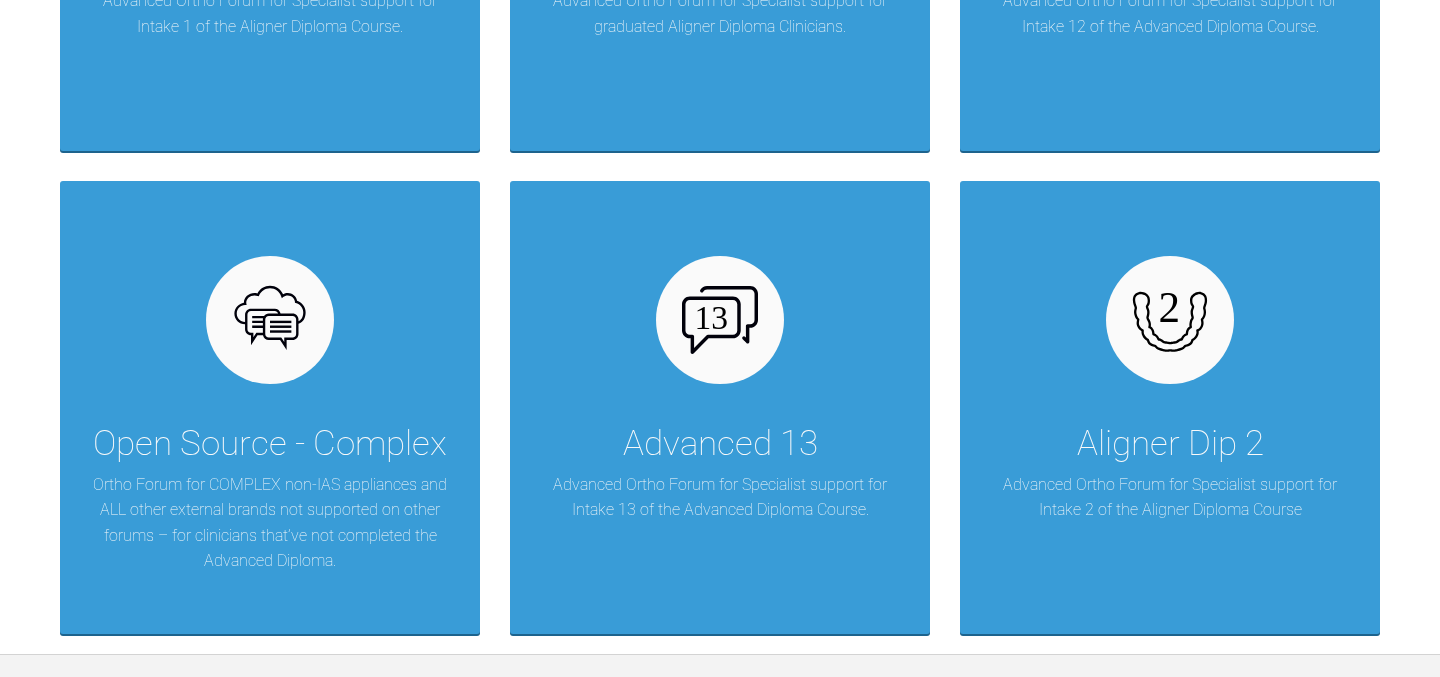 scroll, scrollTop: 2840, scrollLeft: 0, axis: vertical 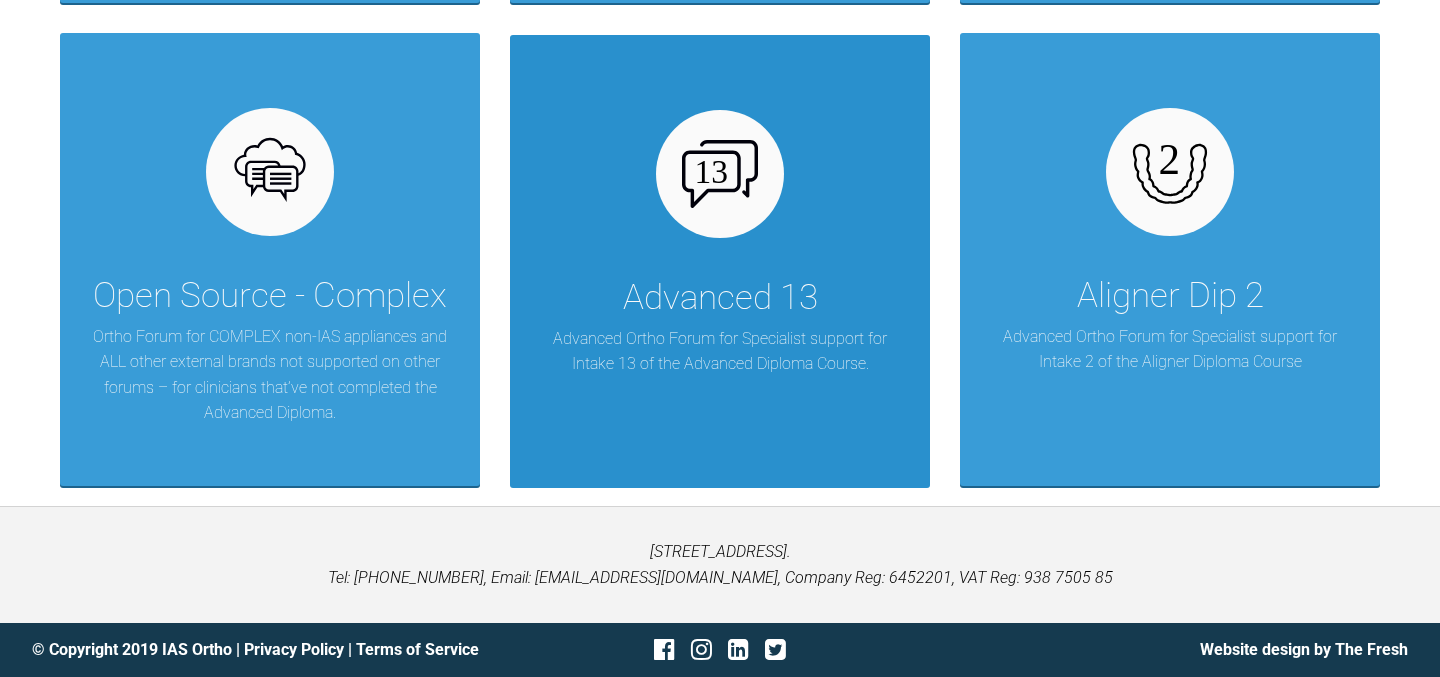 click on "Advanced 13" at bounding box center [720, 298] 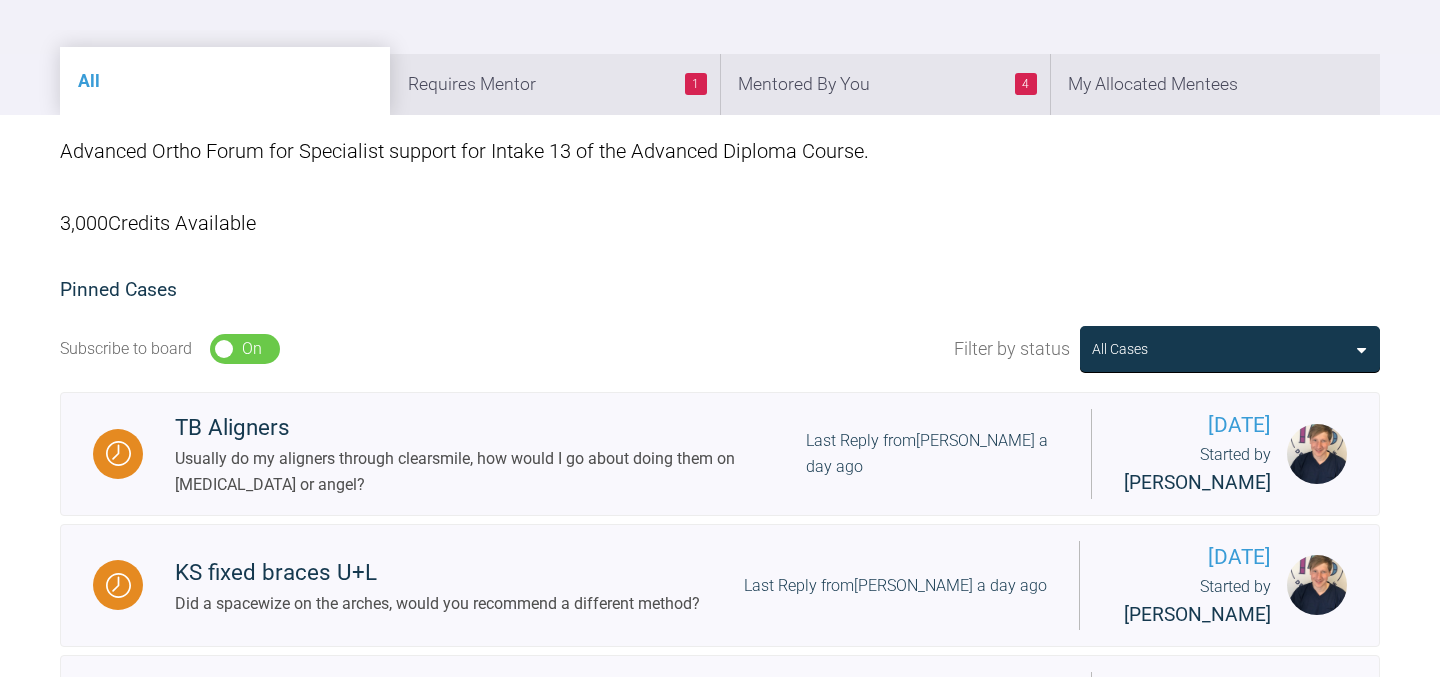 scroll, scrollTop: 0, scrollLeft: 0, axis: both 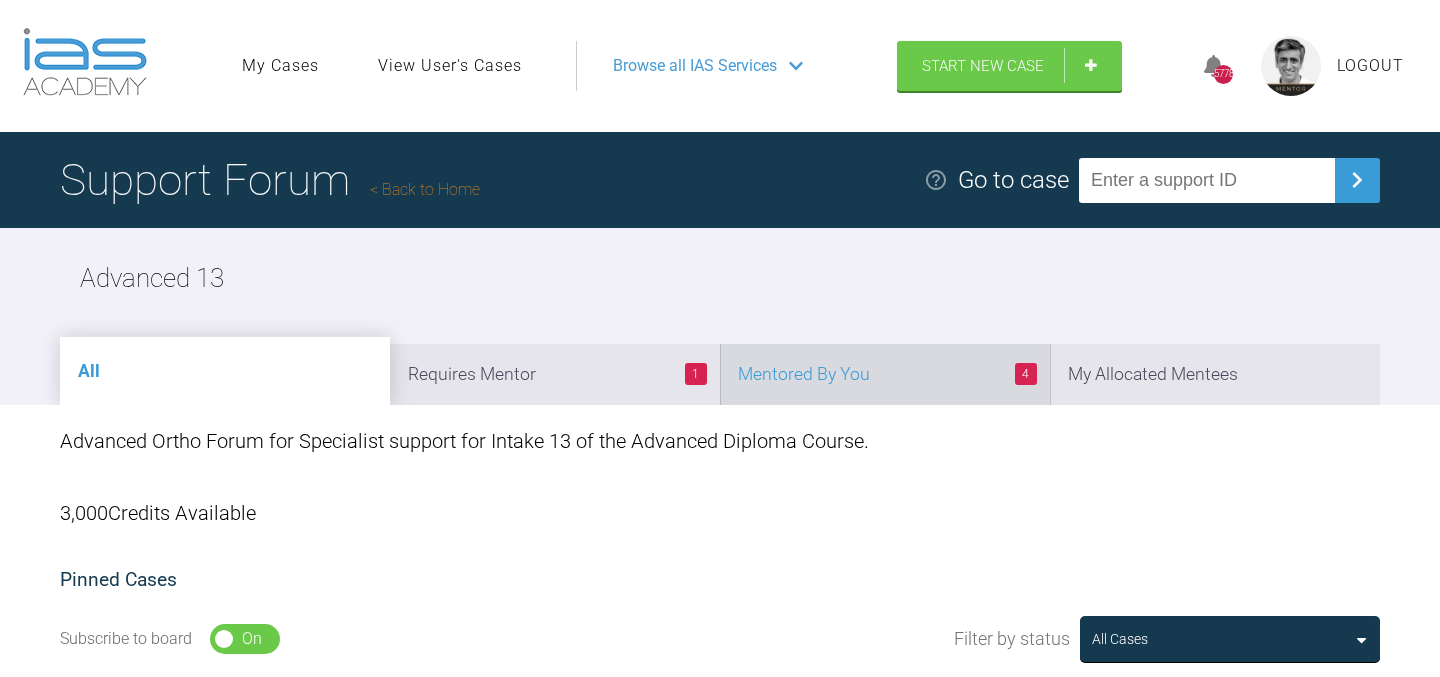 click on "4 Mentored By You" at bounding box center [885, 374] 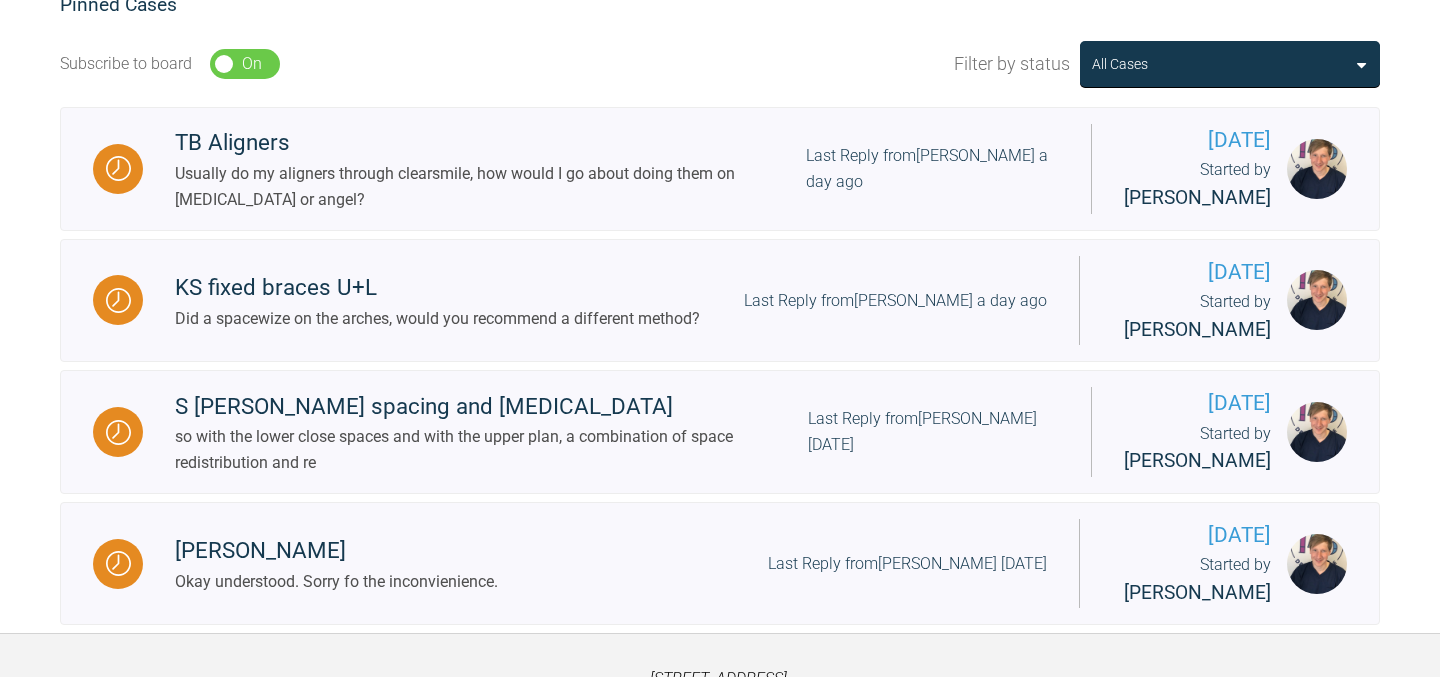 scroll, scrollTop: 577, scrollLeft: 0, axis: vertical 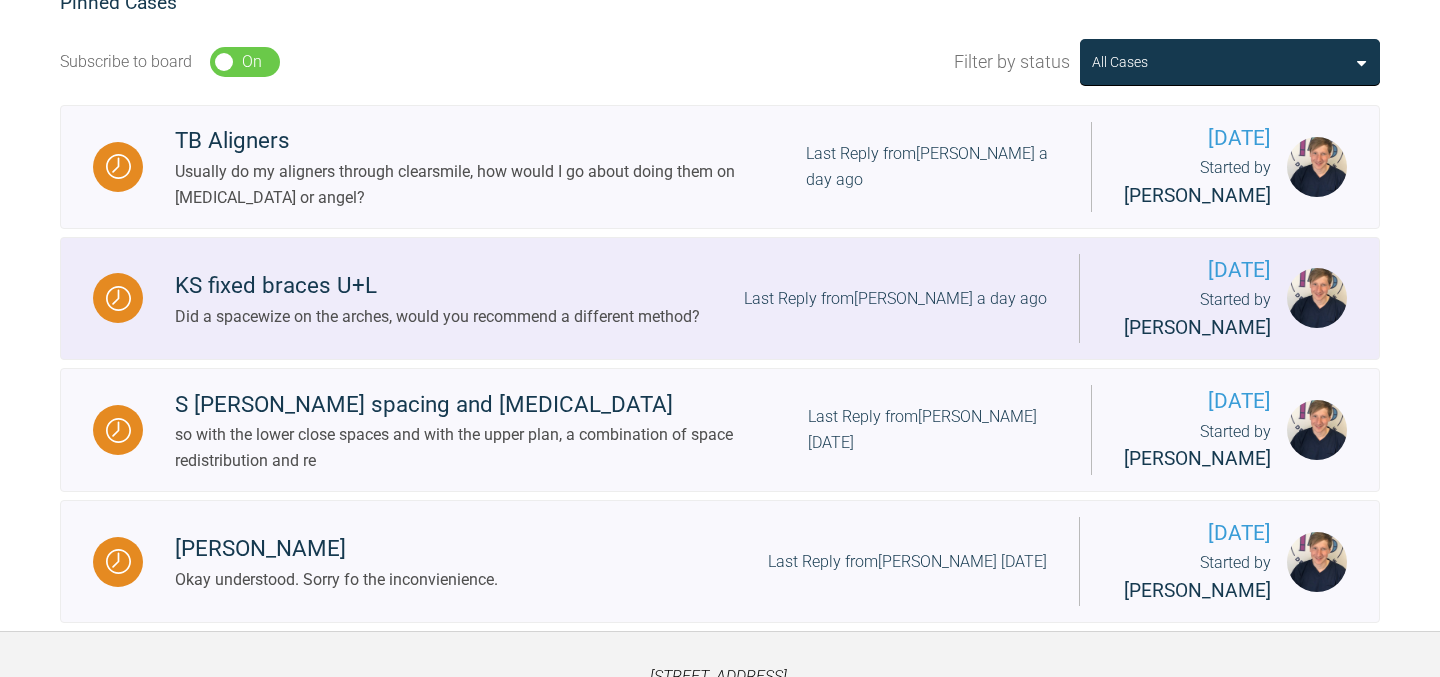 click on "Last Reply from  [PERSON_NAME]   a day ago" at bounding box center [895, 299] 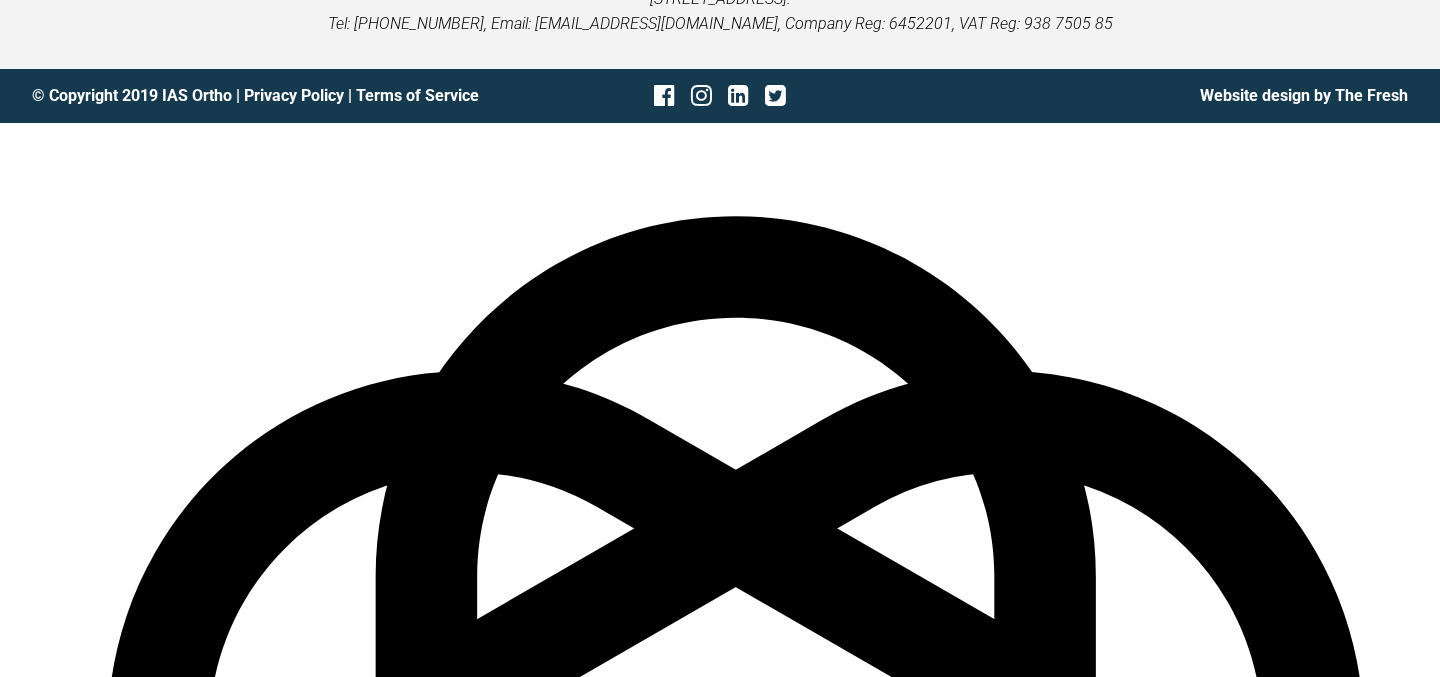 scroll, scrollTop: 7213, scrollLeft: 0, axis: vertical 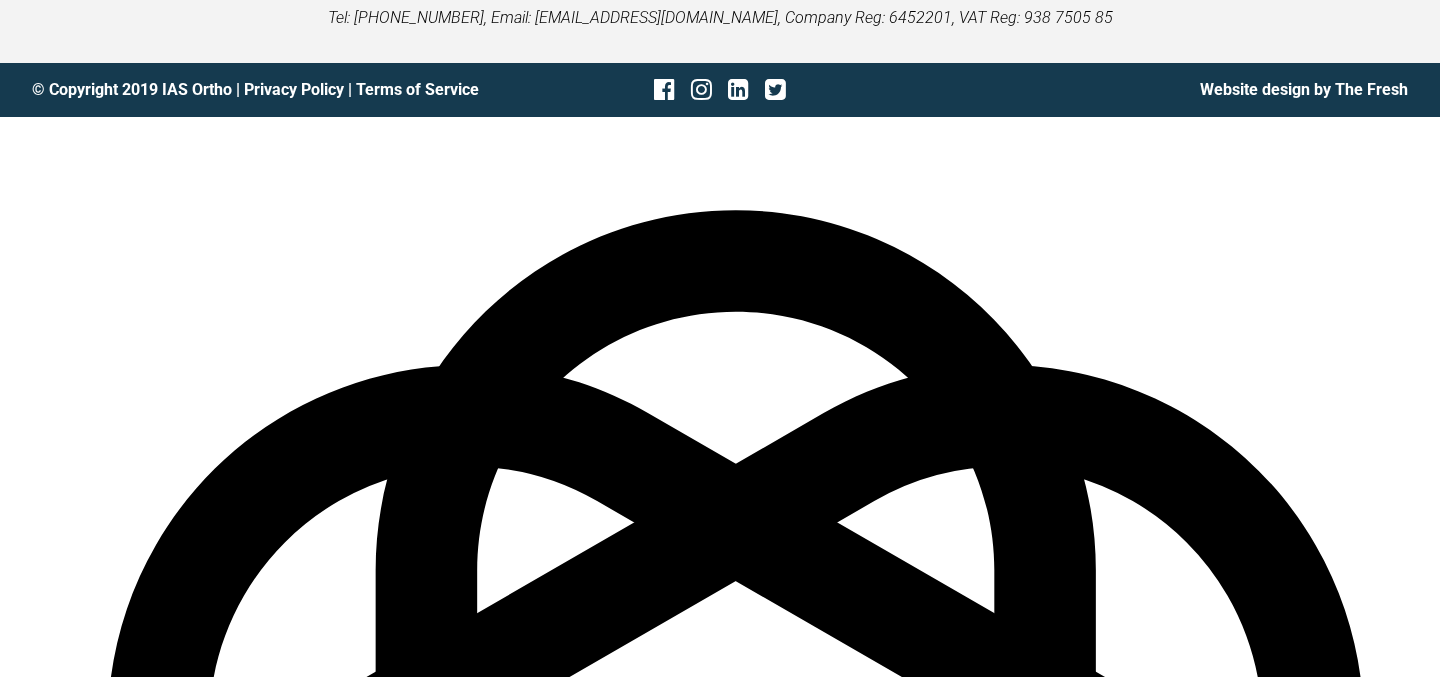 click at bounding box center [850, -287] 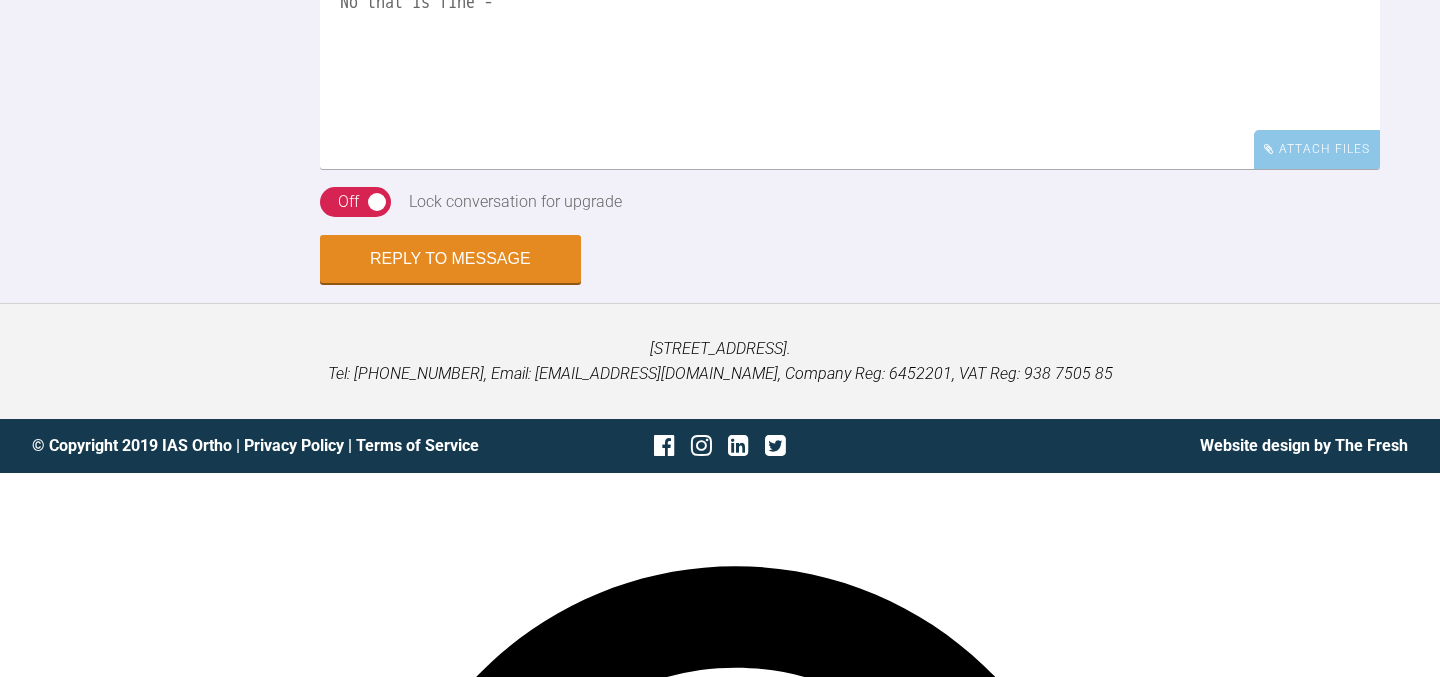 scroll, scrollTop: 7220, scrollLeft: 0, axis: vertical 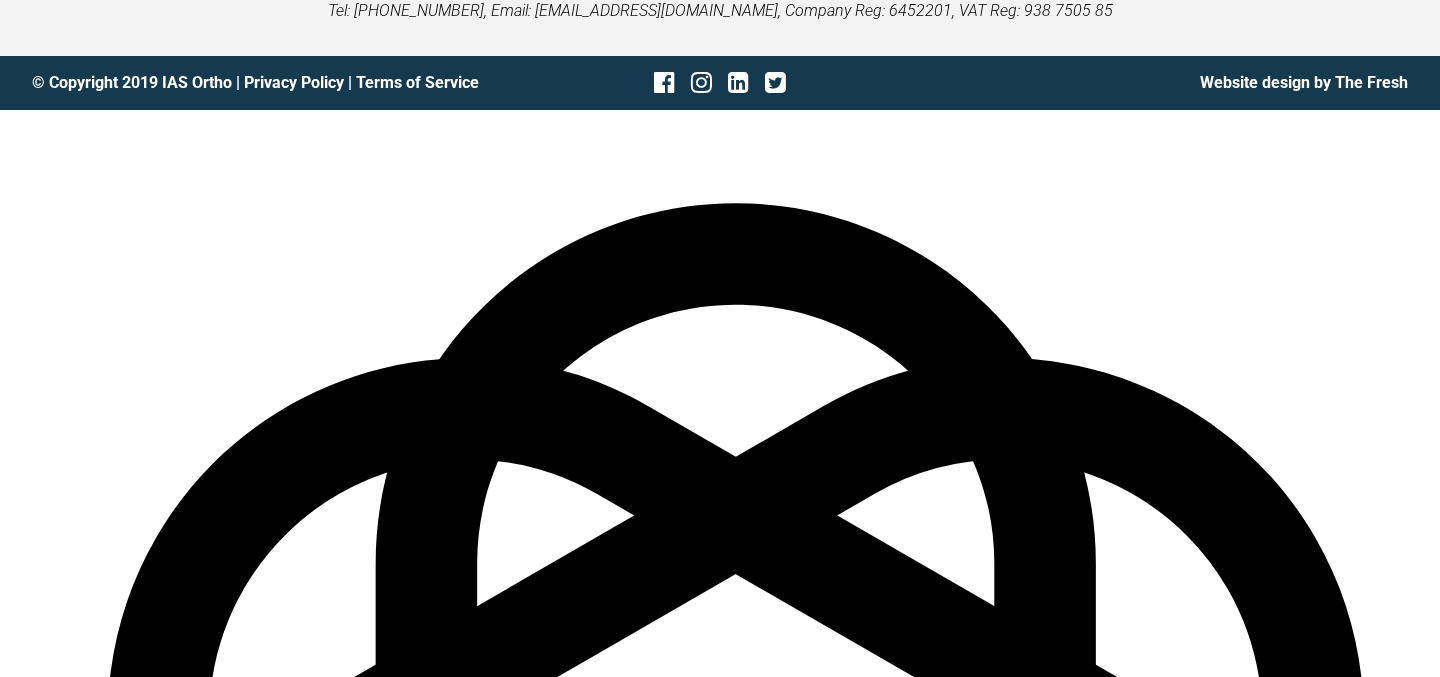 click on "fine—" 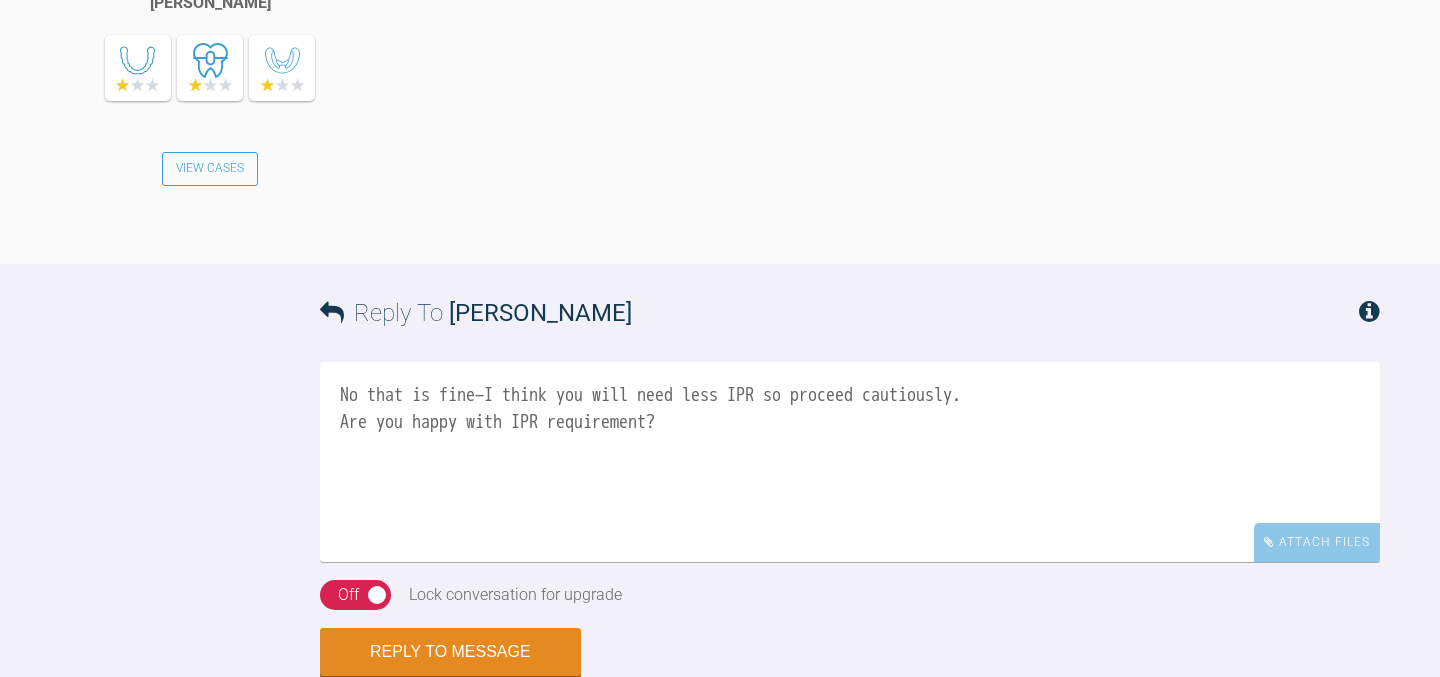 scroll, scrollTop: 7220, scrollLeft: 0, axis: vertical 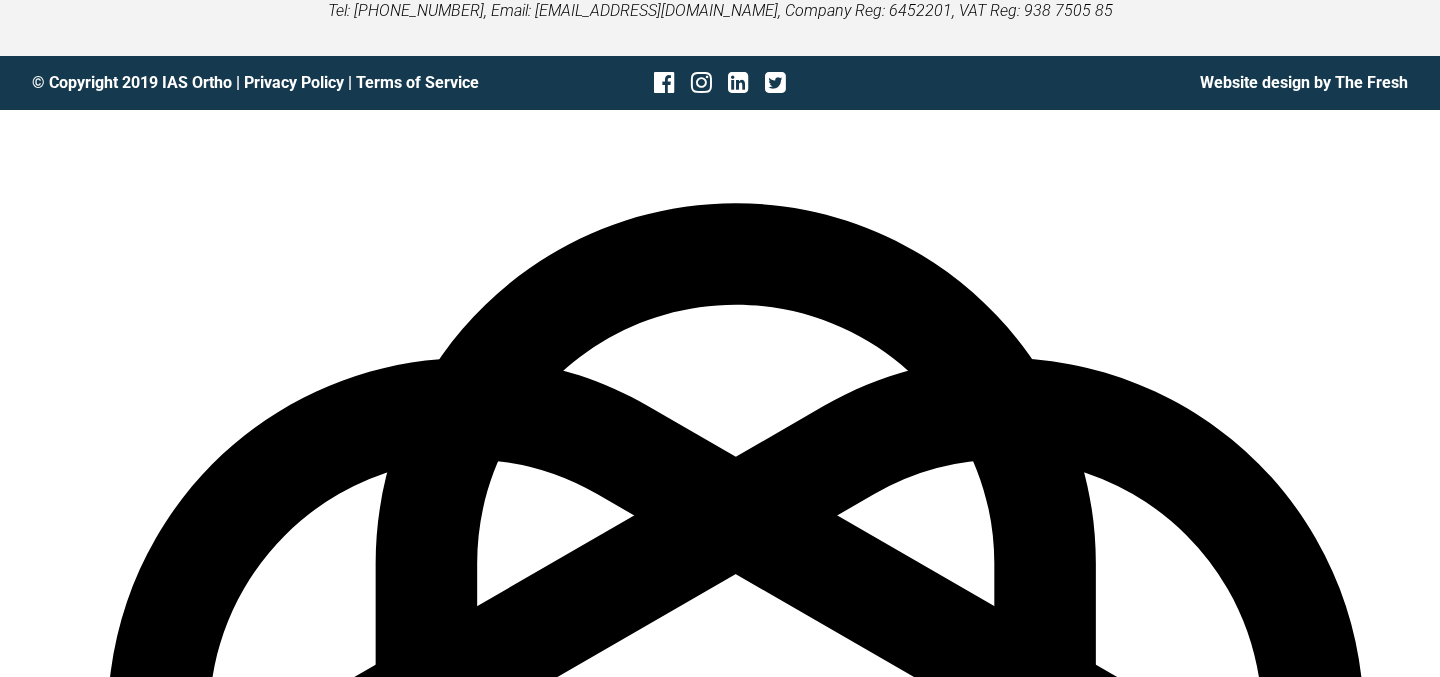 click on "No that is fine—I think you will need less IPR so proceed cautiously.
Are you happy with IPR requirement?" at bounding box center [850, -294] 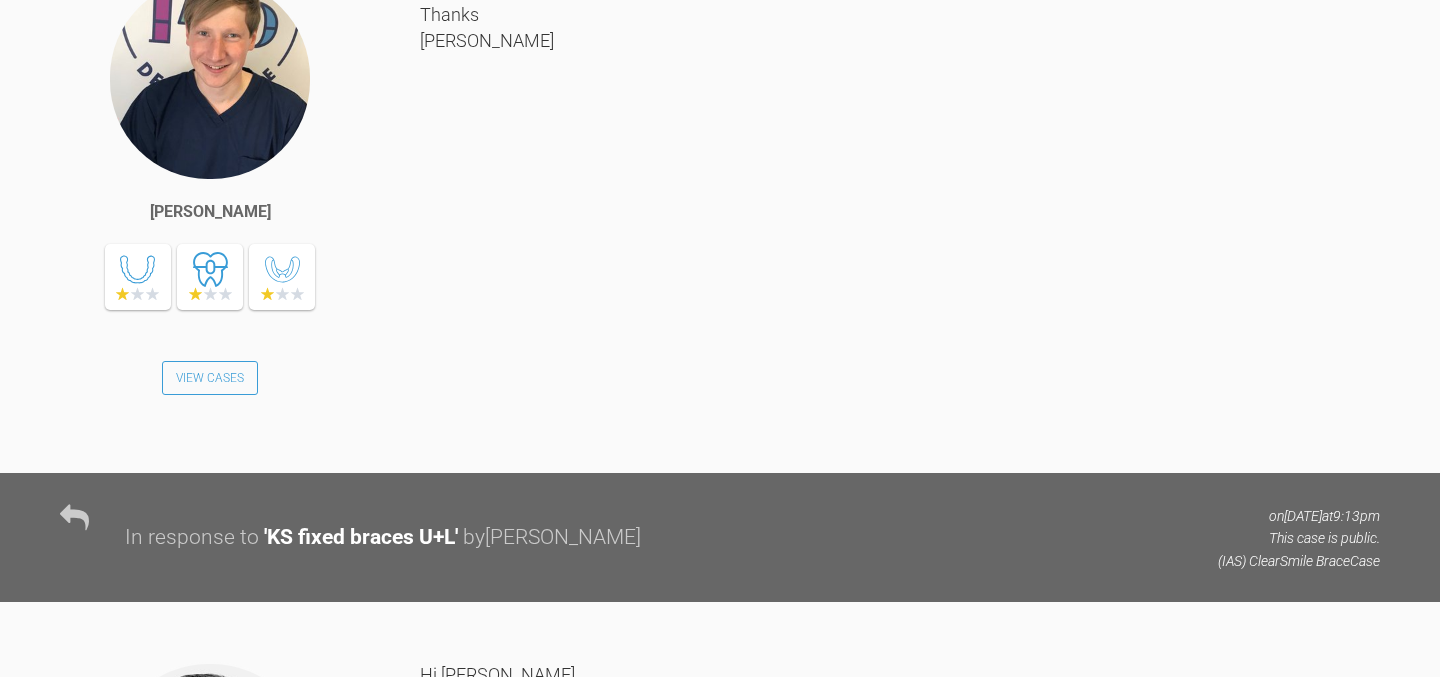 scroll, scrollTop: 1641, scrollLeft: 0, axis: vertical 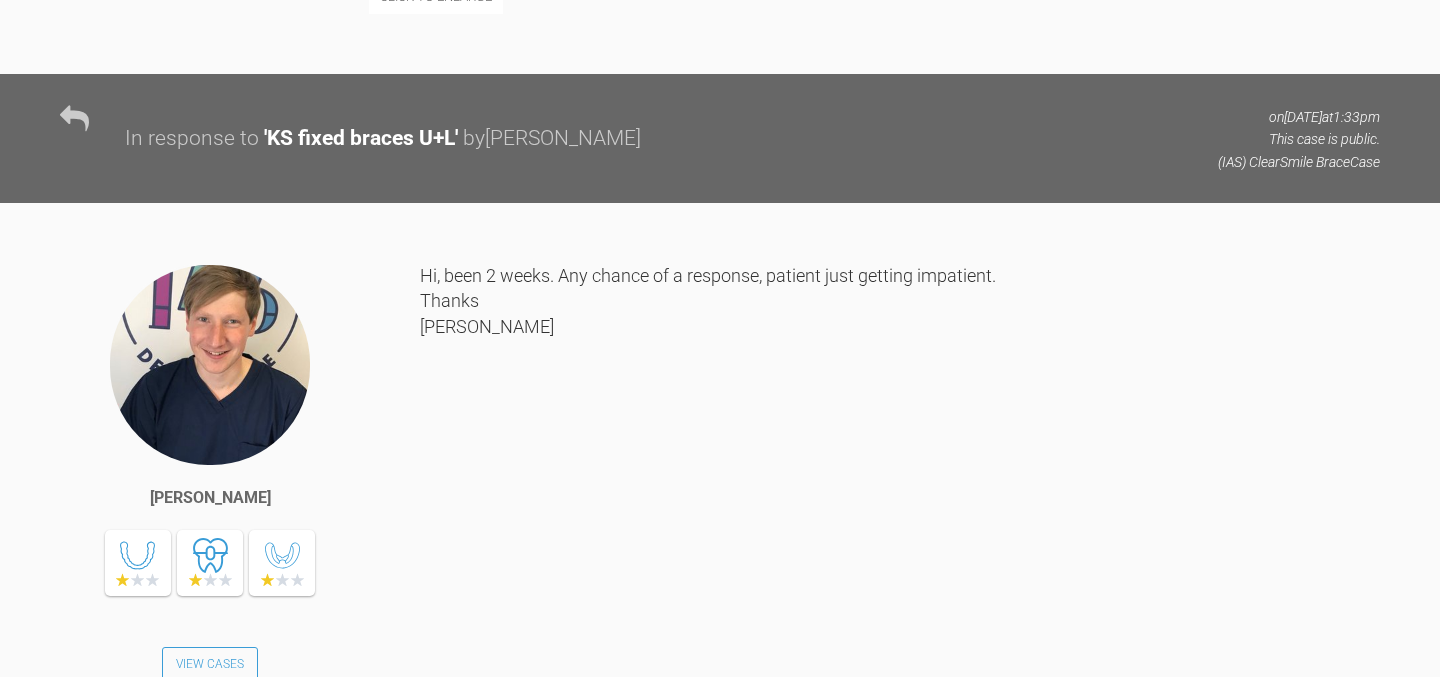 type on "No that is fine—I think you will need less IPR so proceed cautiously.
Are you happy with IPR requirement?
you can proceed - do you have any questions?" 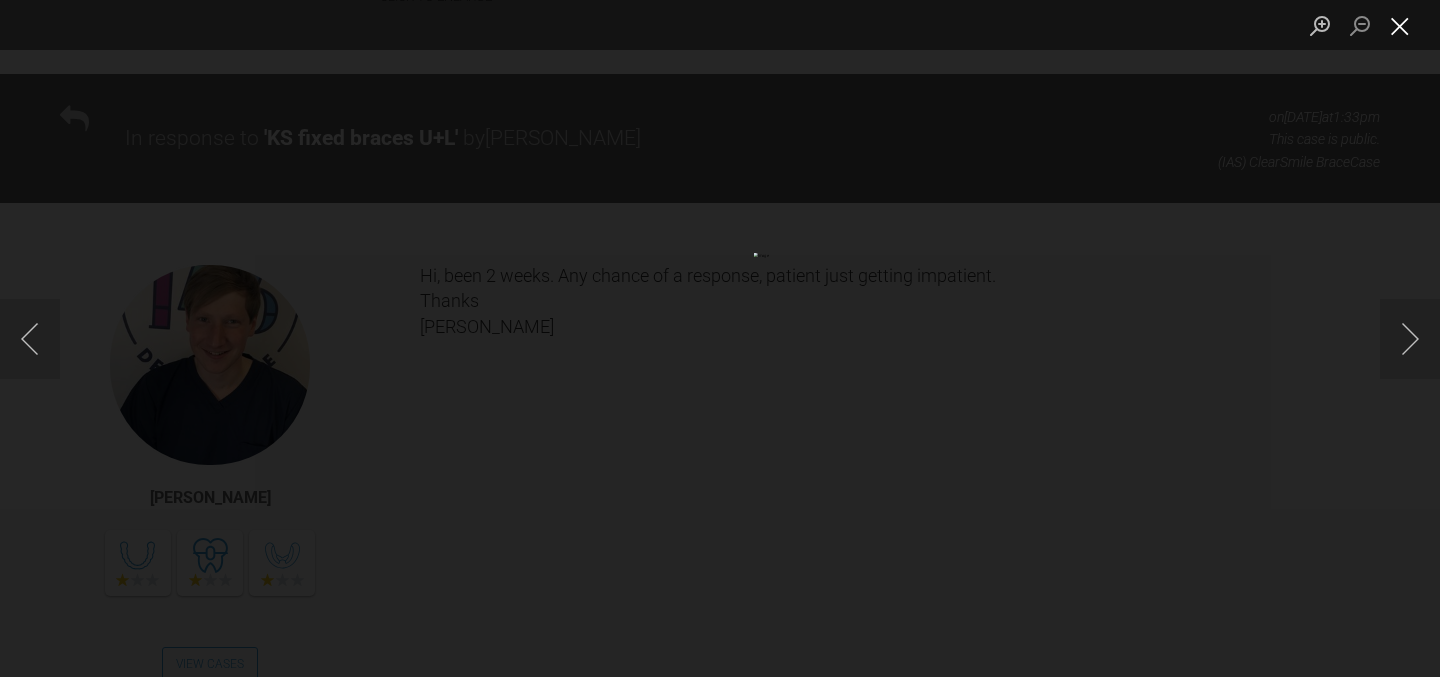 click at bounding box center [1400, 25] 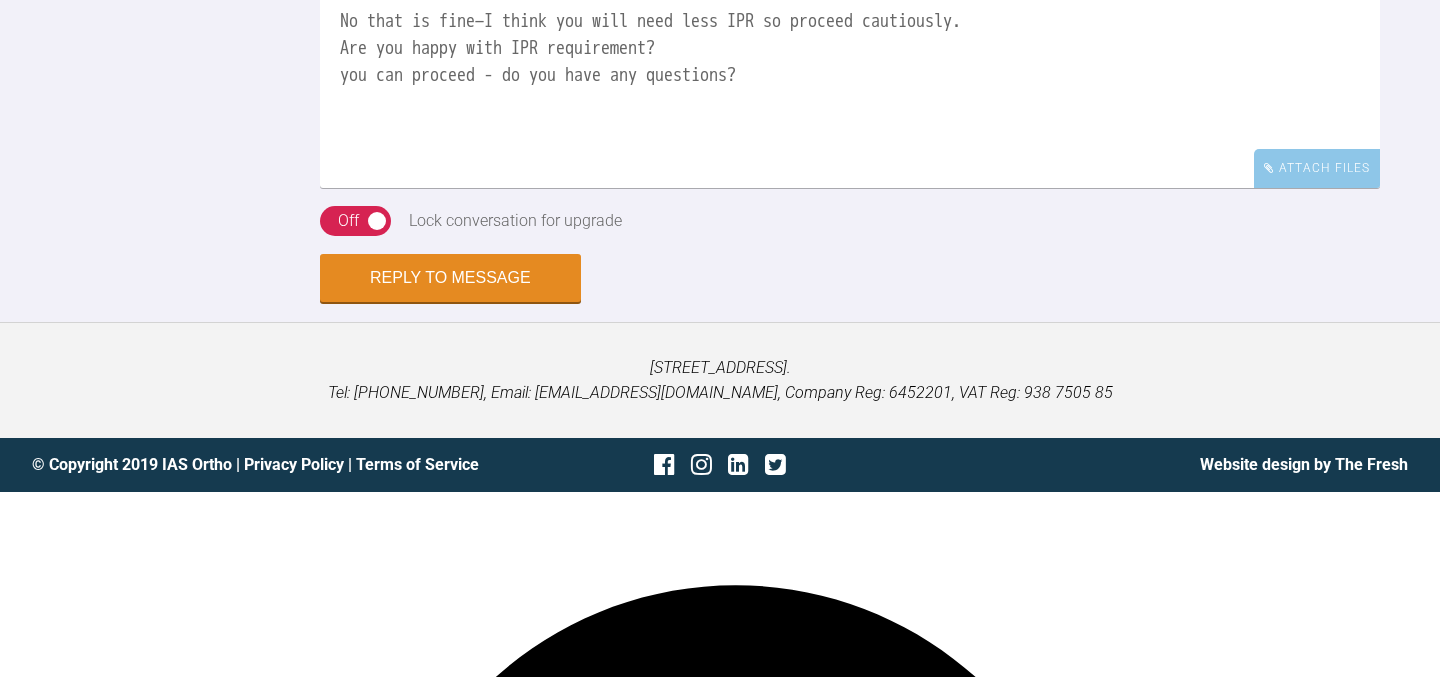 scroll, scrollTop: 7220, scrollLeft: 0, axis: vertical 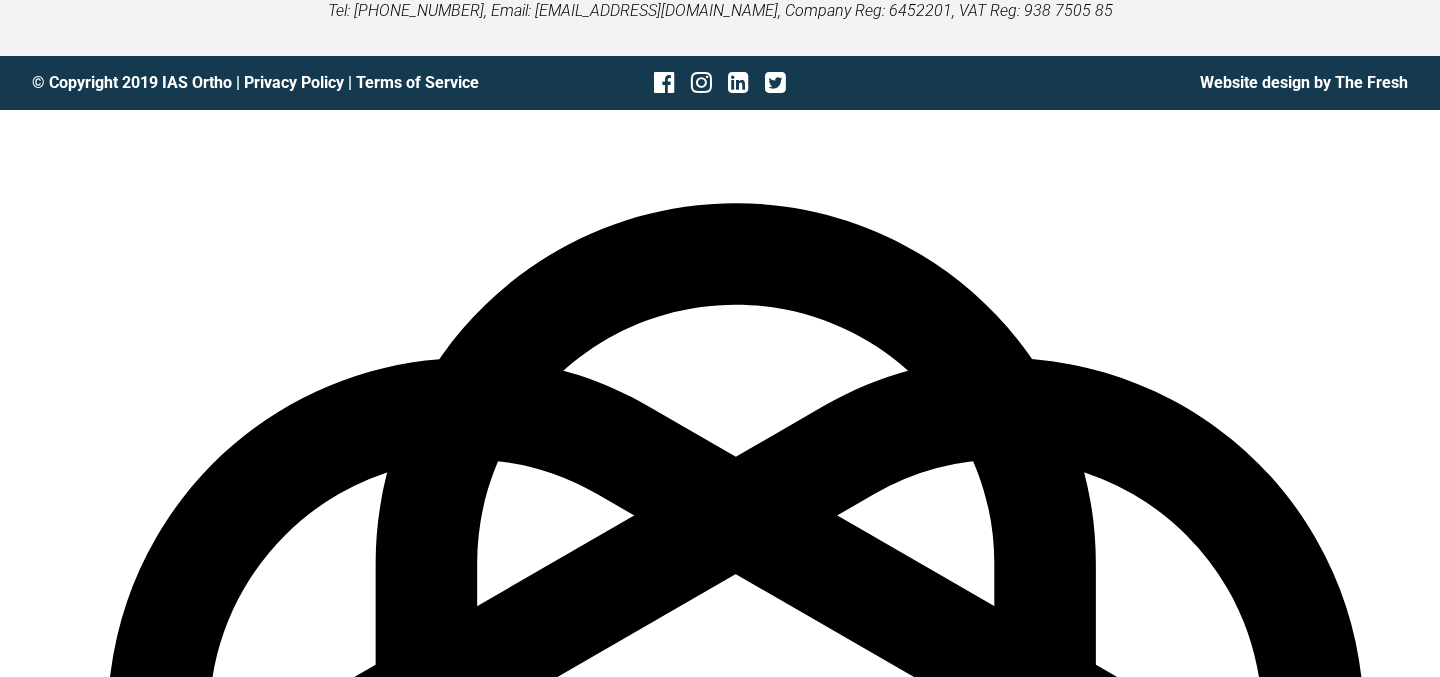 click on "Reply to Message" at bounding box center [450, -102] 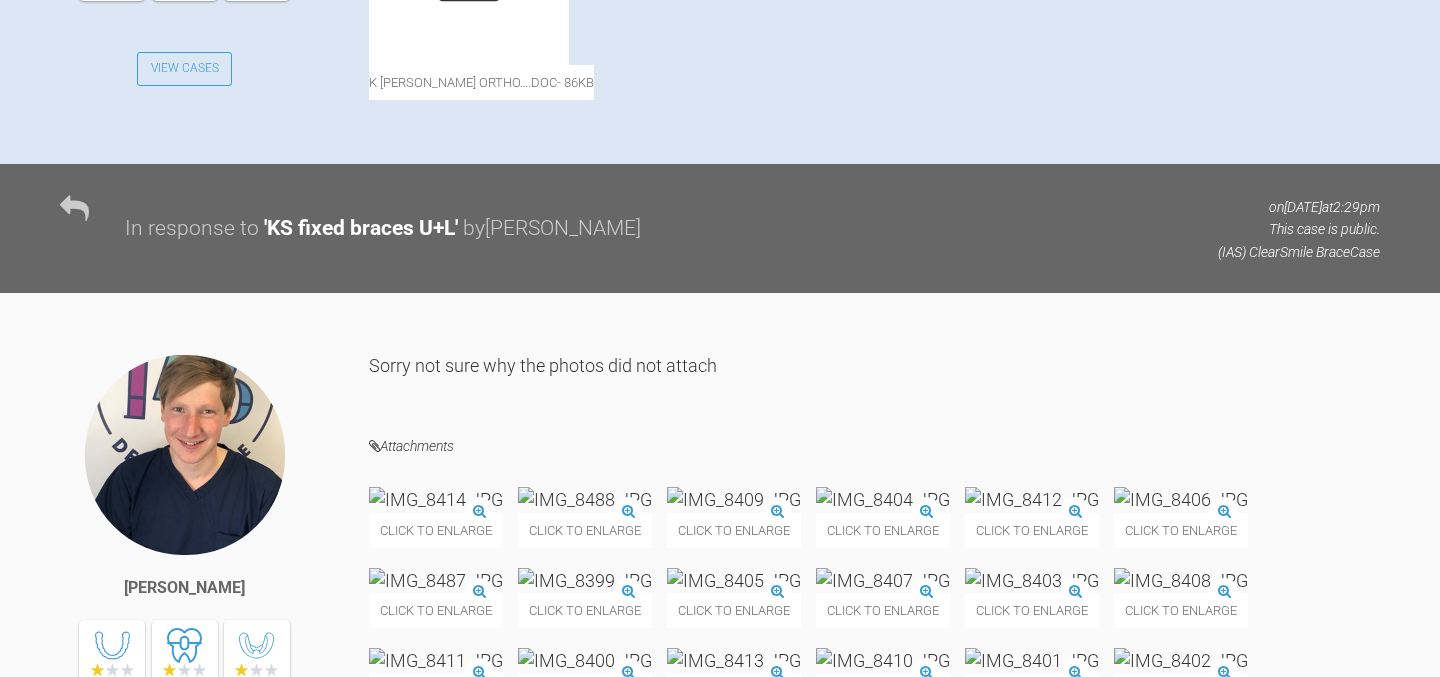 scroll, scrollTop: 0, scrollLeft: 0, axis: both 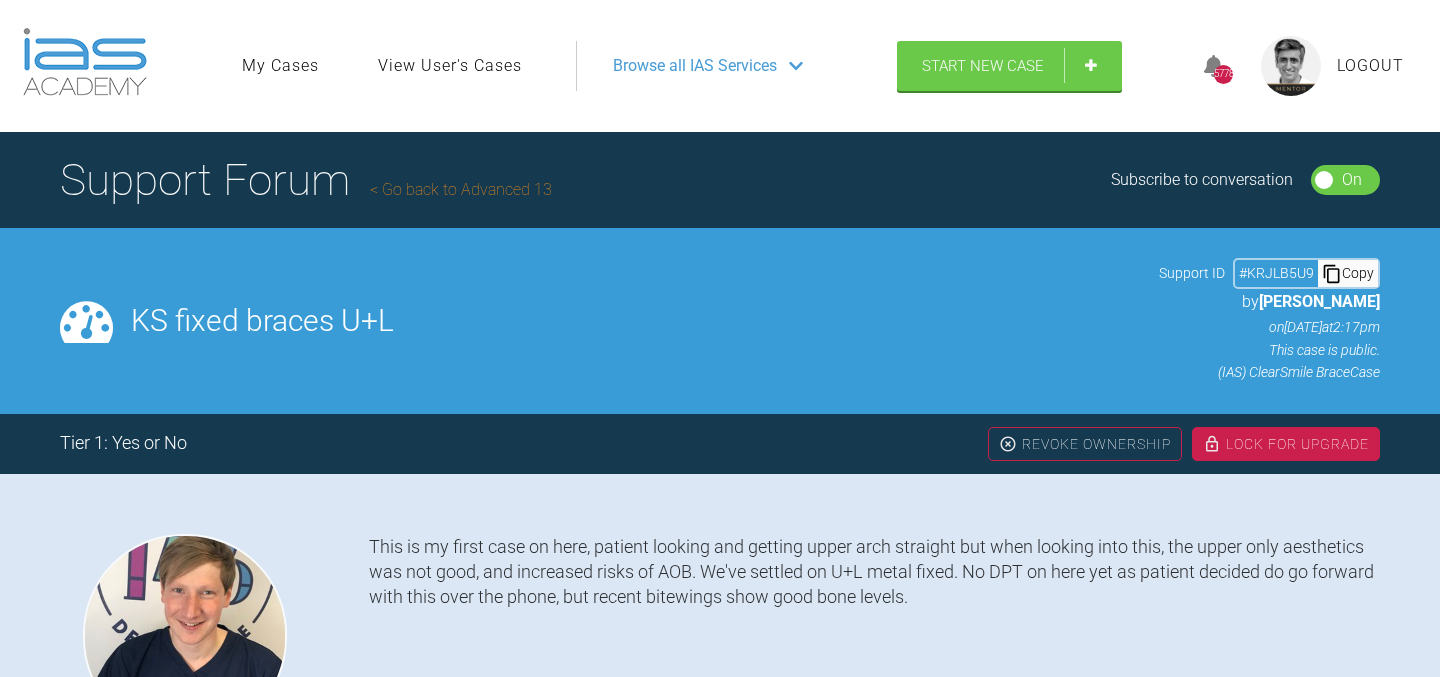 click on "Go back to Advanced 13" at bounding box center (461, 189) 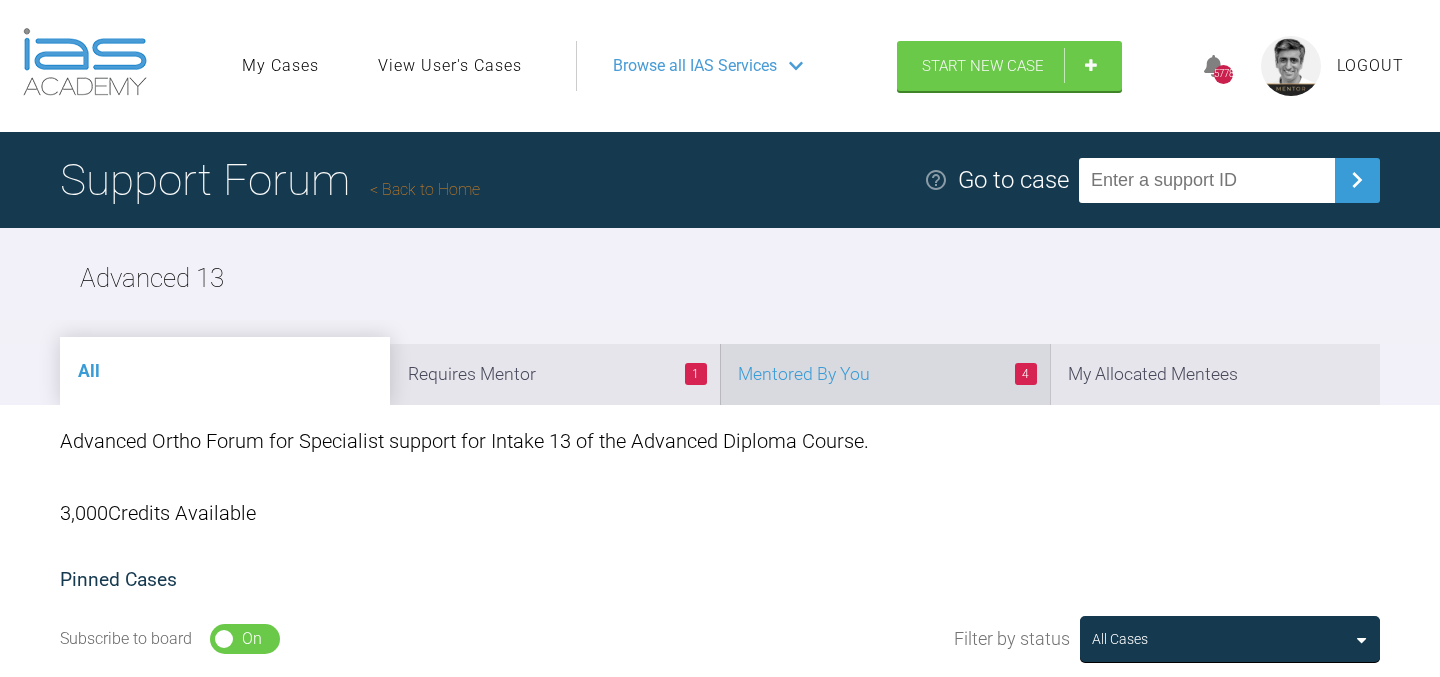 click on "4 Mentored By You" at bounding box center (885, 374) 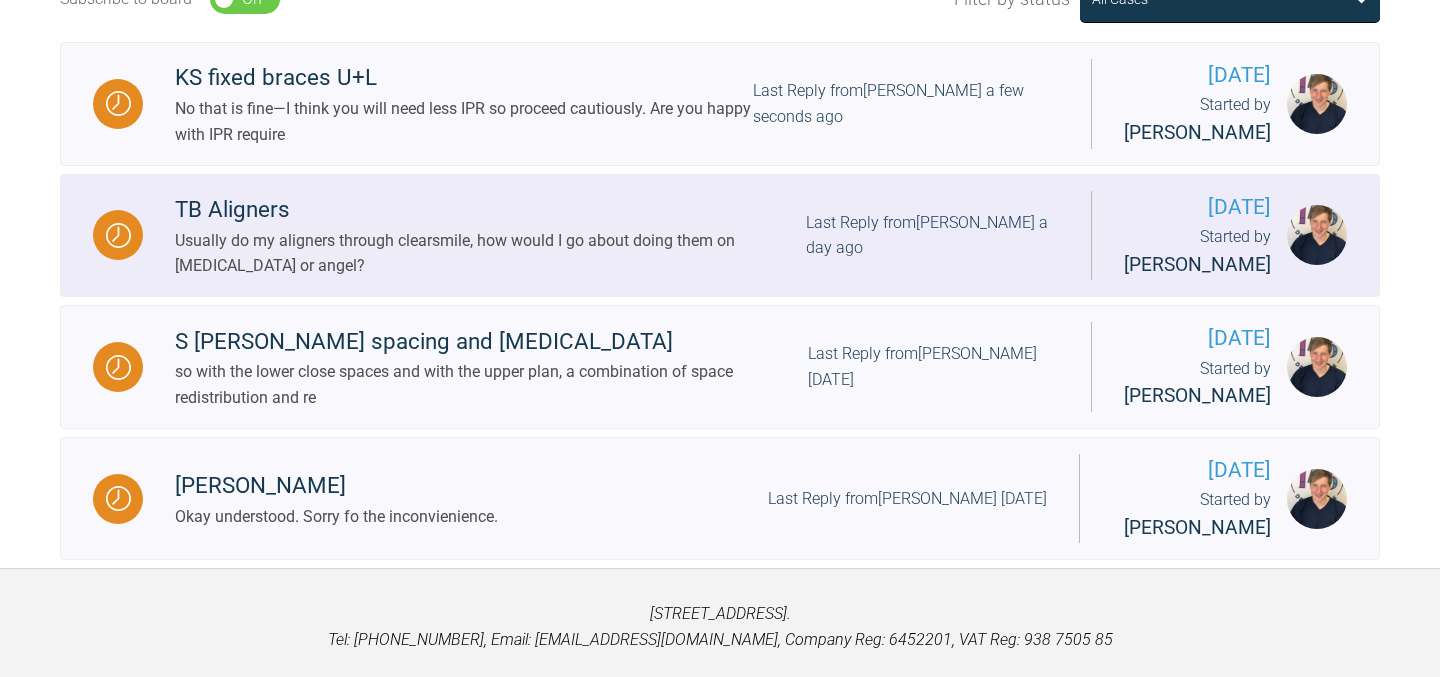 click on "TB Aligners" at bounding box center [490, 210] 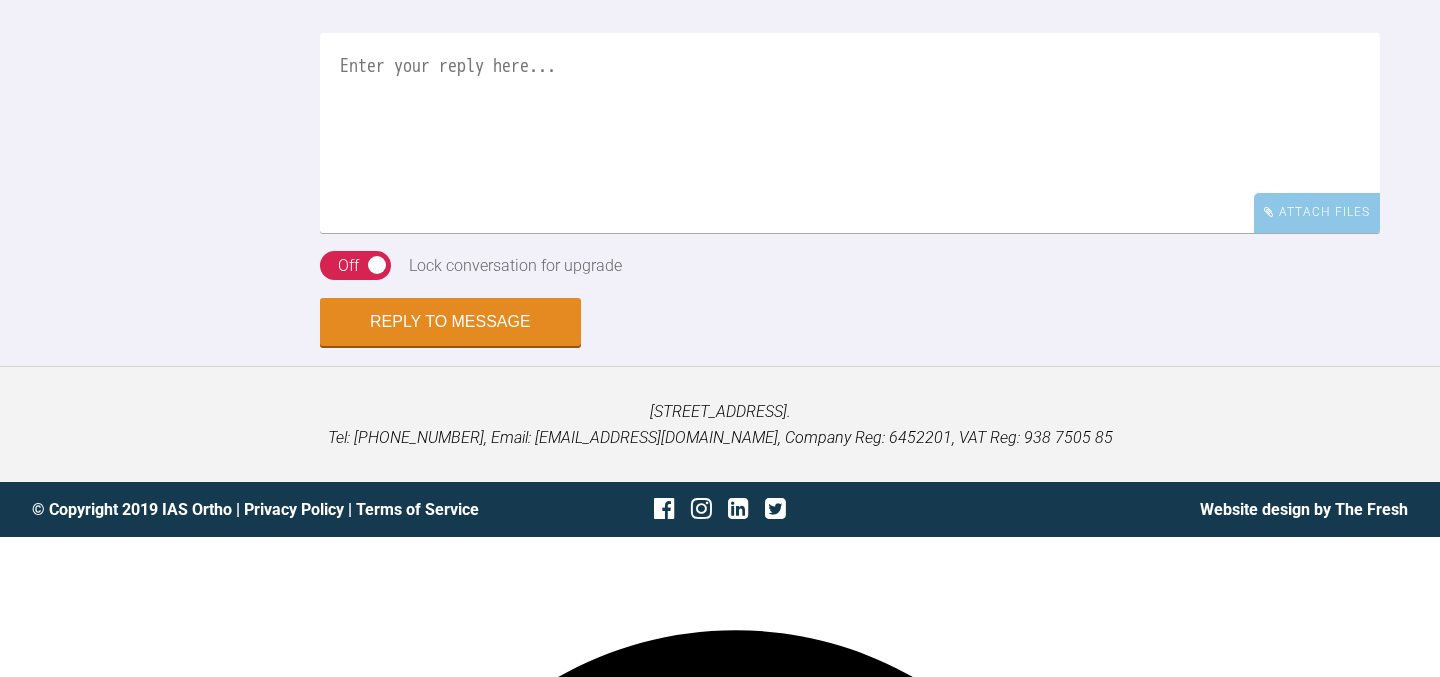 scroll, scrollTop: 5780, scrollLeft: 0, axis: vertical 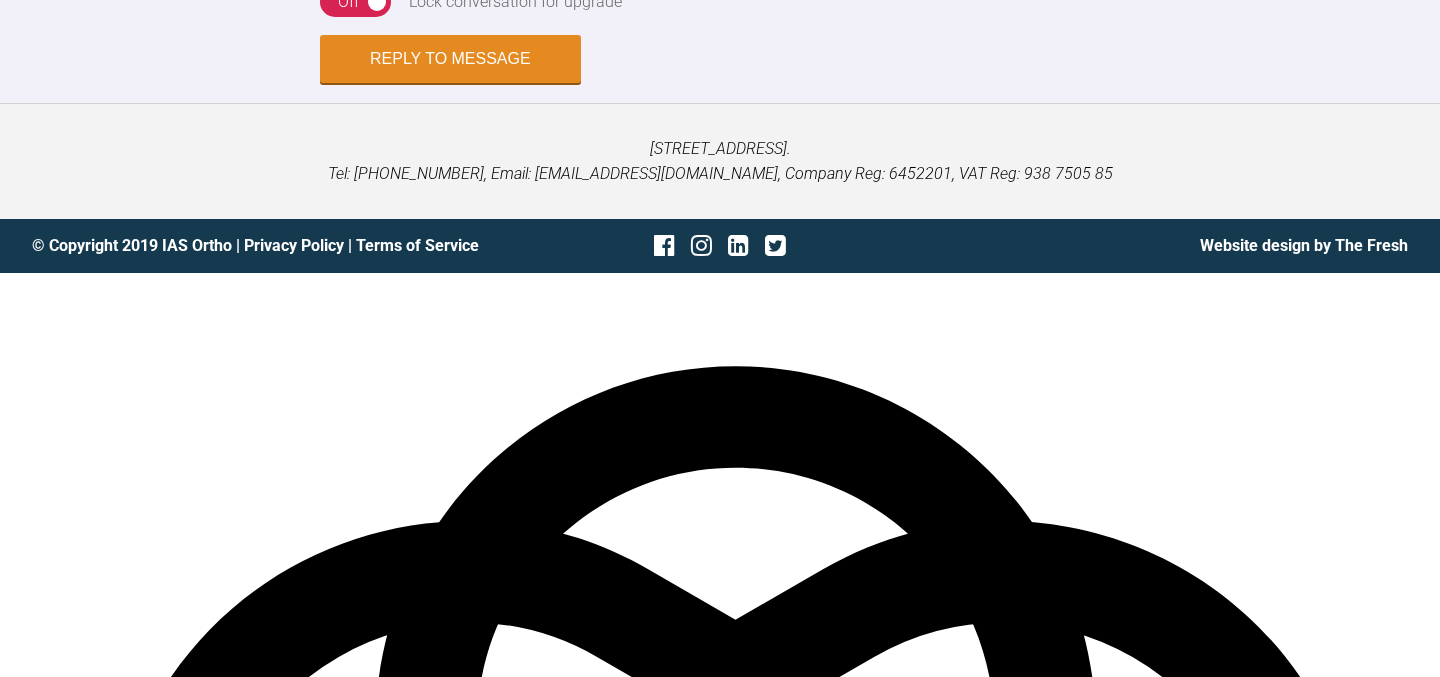 click at bounding box center [850, -131] 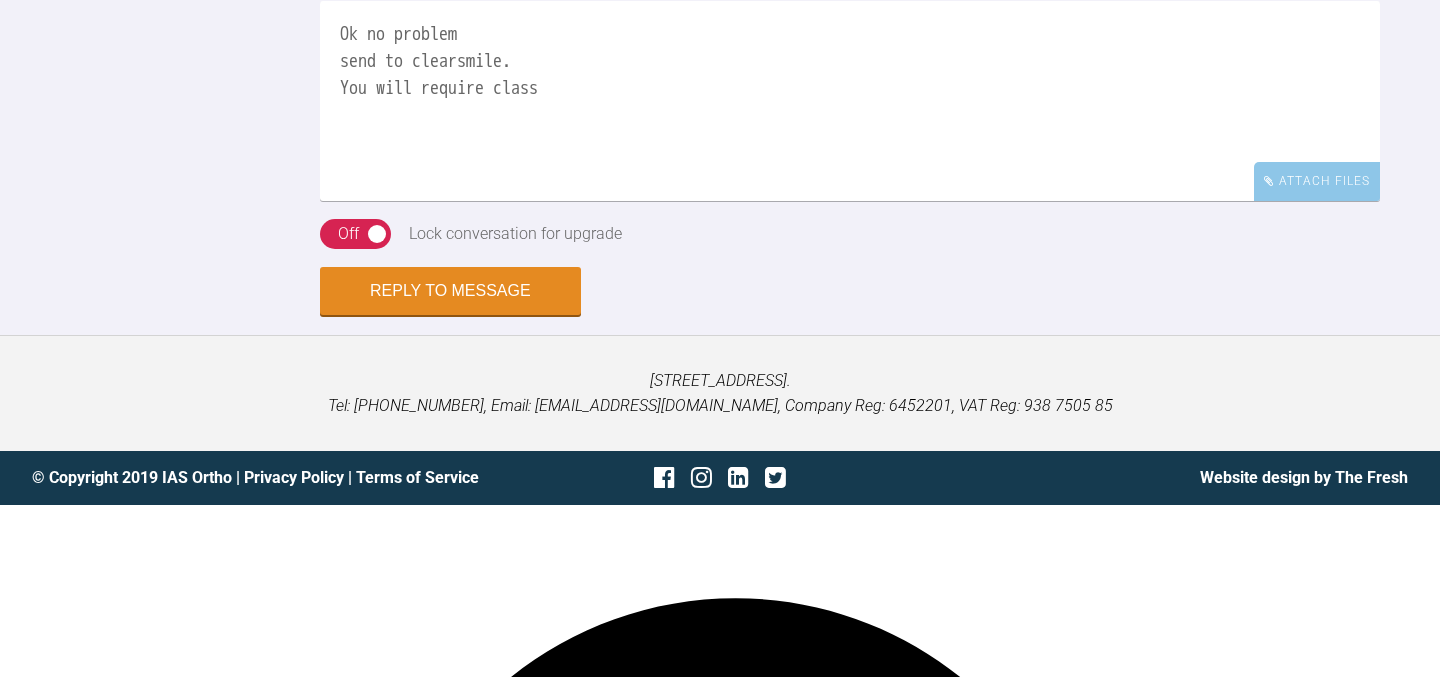 click on "Ok no problem
send to clearsmile.
You will require class" at bounding box center [850, 101] 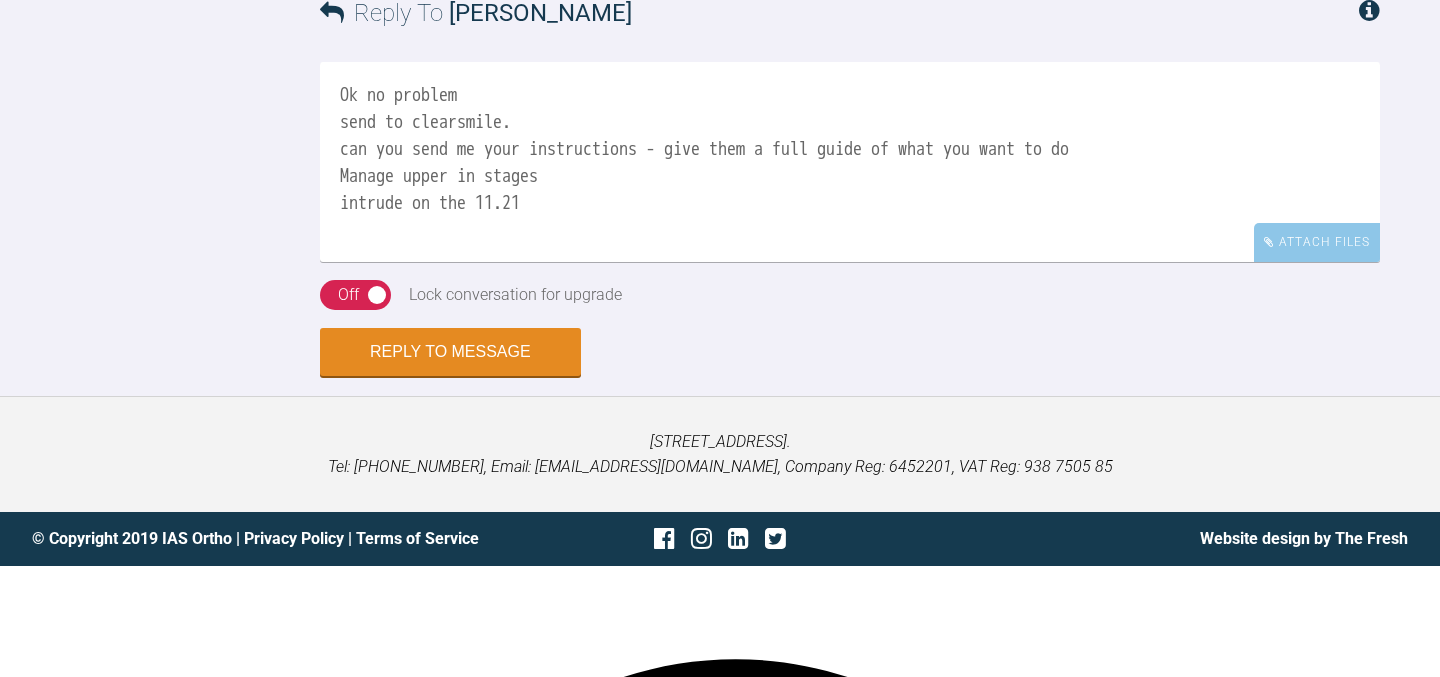 scroll, scrollTop: 5780, scrollLeft: 0, axis: vertical 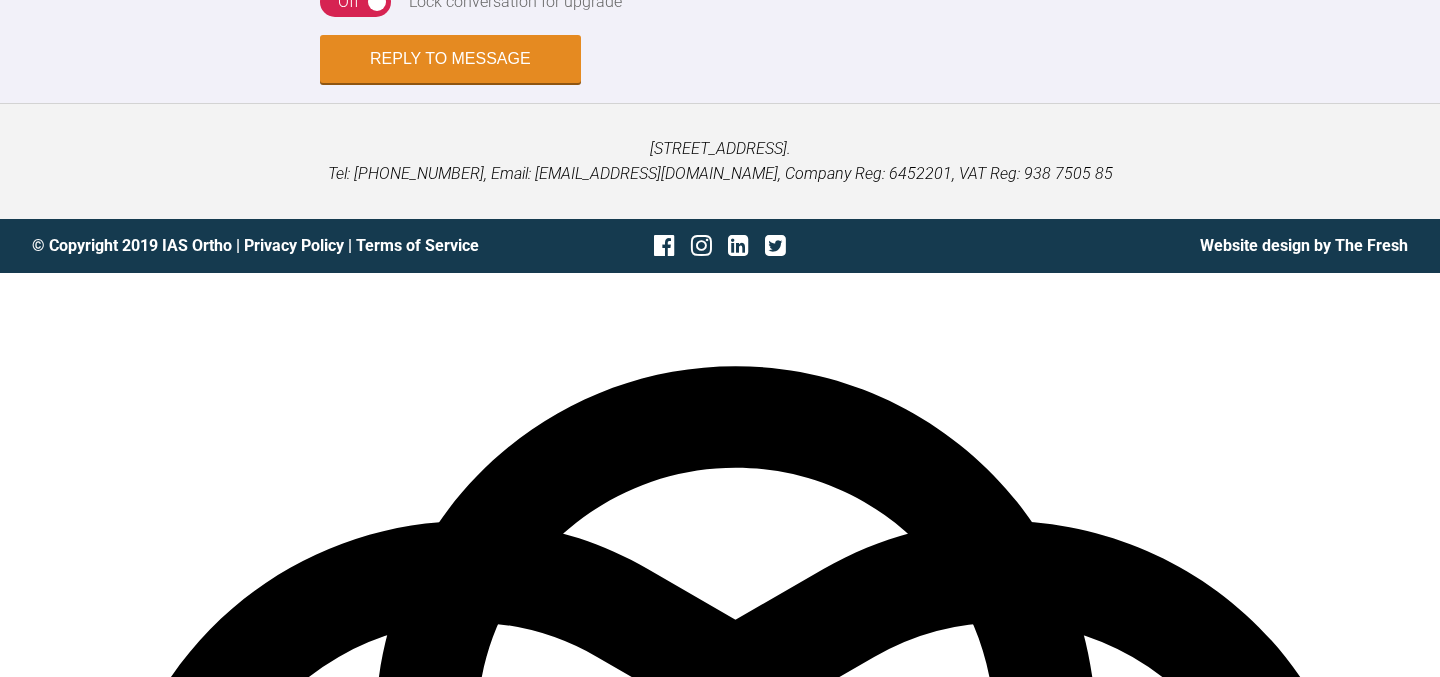 click on "Ok no problem
send to clearsmile.
can you send me your instructions - give them a full guide of what you want to do
Manage upper in stages
intrude on the 11.21 _ I am not sure how much as there is no smile shot _ i assume he shows his [MEDICAL_DATA]" at bounding box center (850, -131) 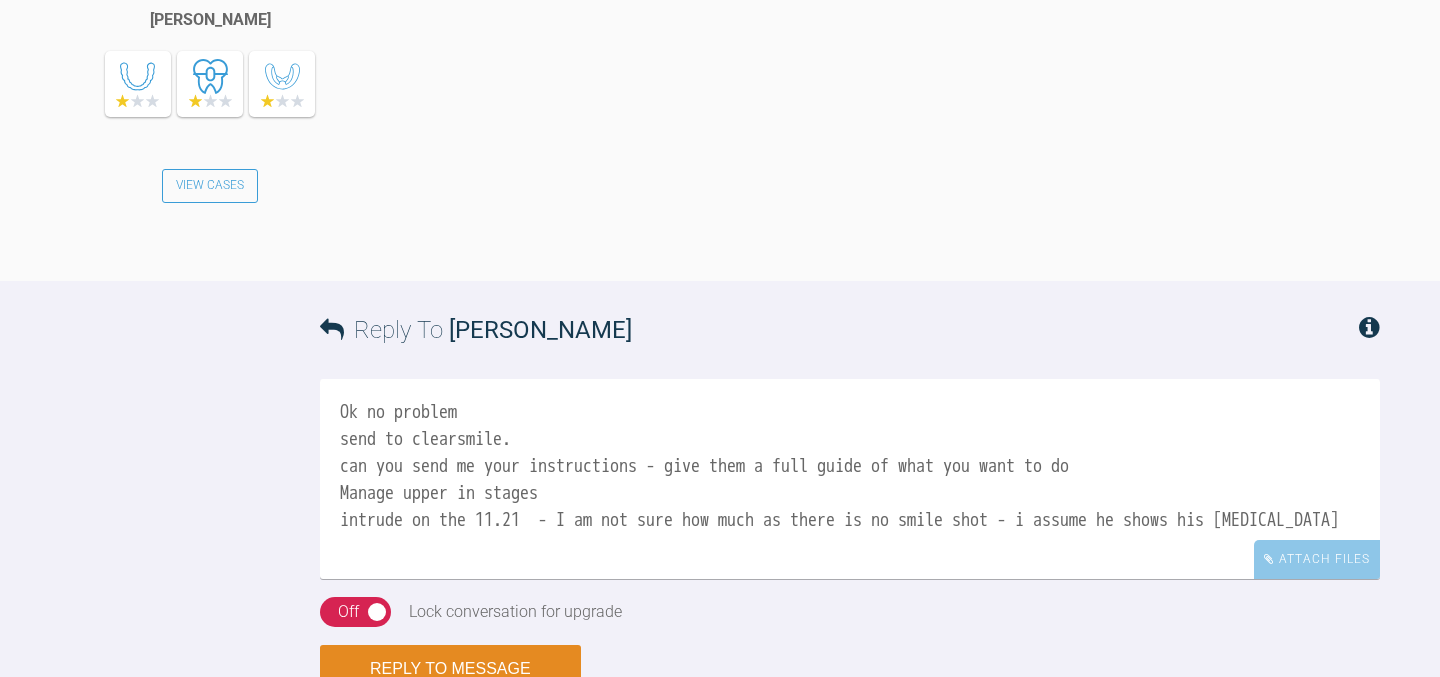 scroll, scrollTop: 5780, scrollLeft: 0, axis: vertical 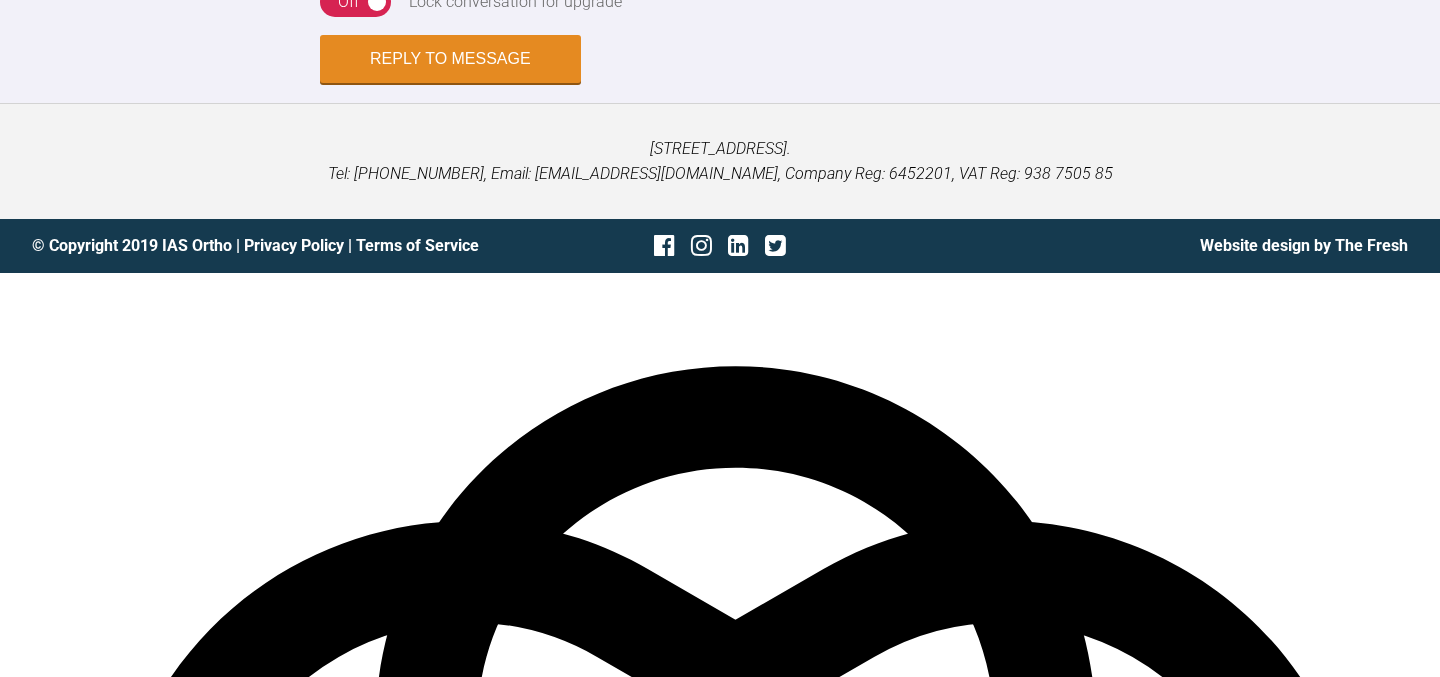 click on "Ok no problem
send to clearsmile.
can you send me your instructions - give them a full guide of what you want to do
Manage upper in stages
intrude on the 11.21  - I am not sure how much as there is no smile shot - i assume he shows his [MEDICAL_DATA]" at bounding box center [850, -131] 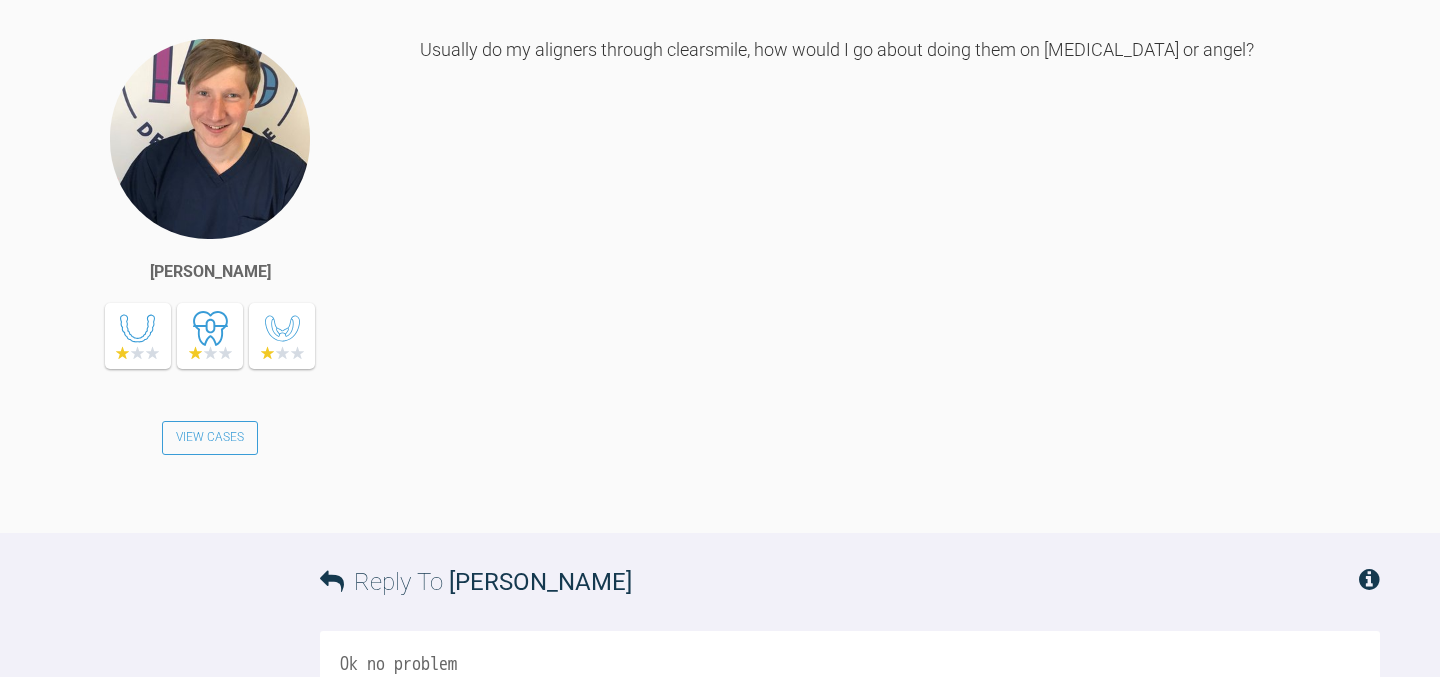 scroll, scrollTop: 5780, scrollLeft: 0, axis: vertical 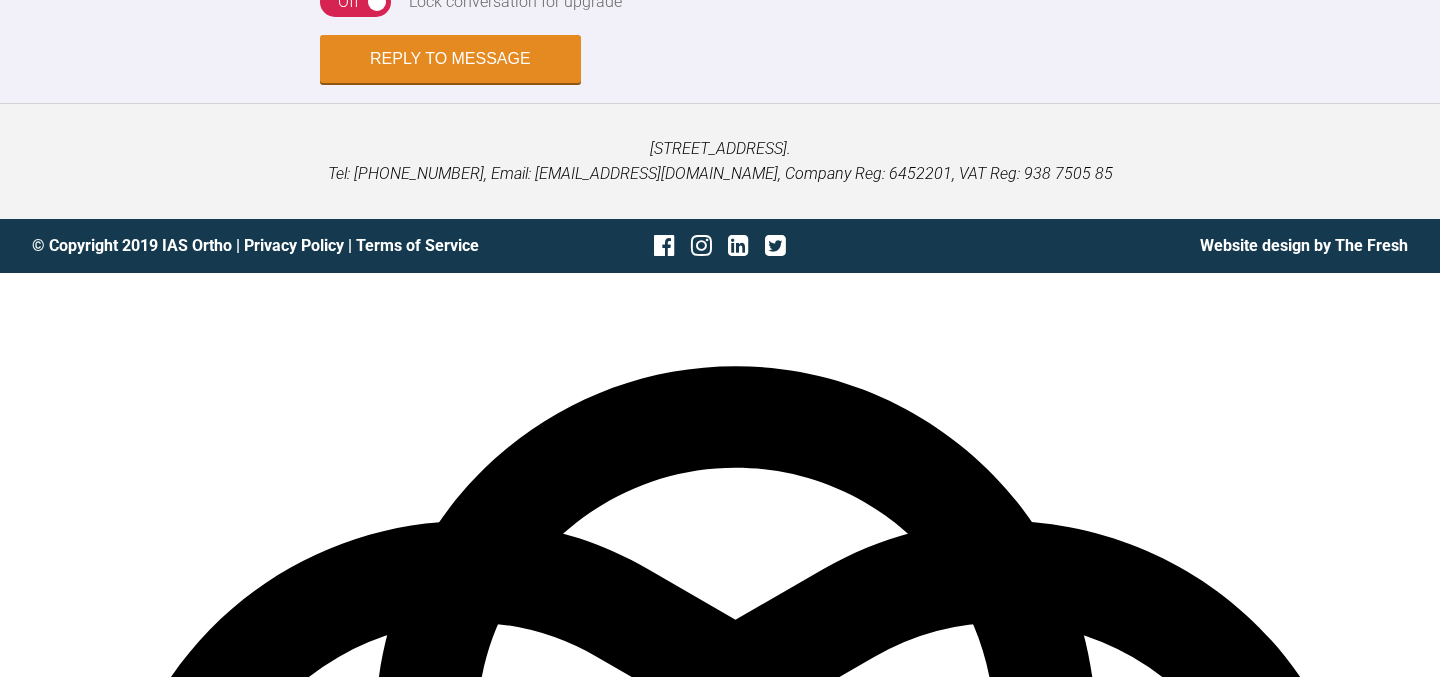 click on "Correct the spelling error centerline" 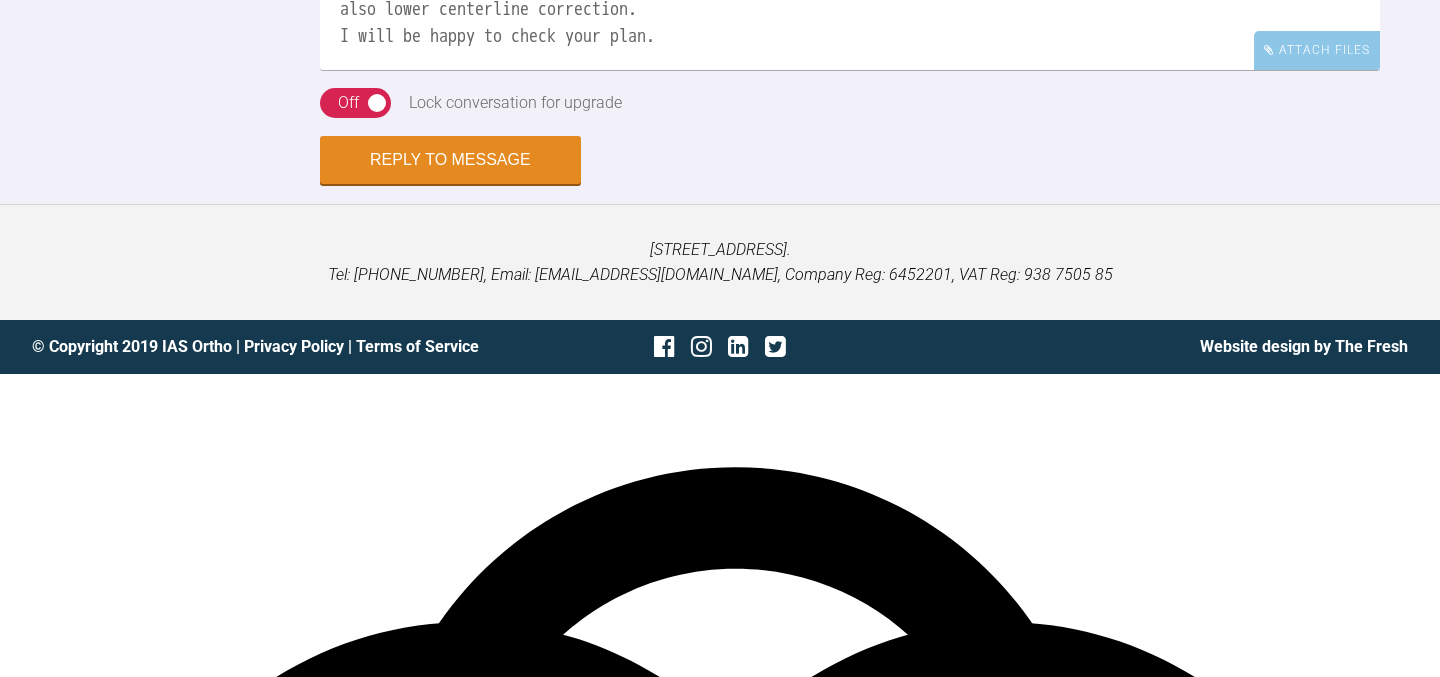 scroll, scrollTop: 5780, scrollLeft: 0, axis: vertical 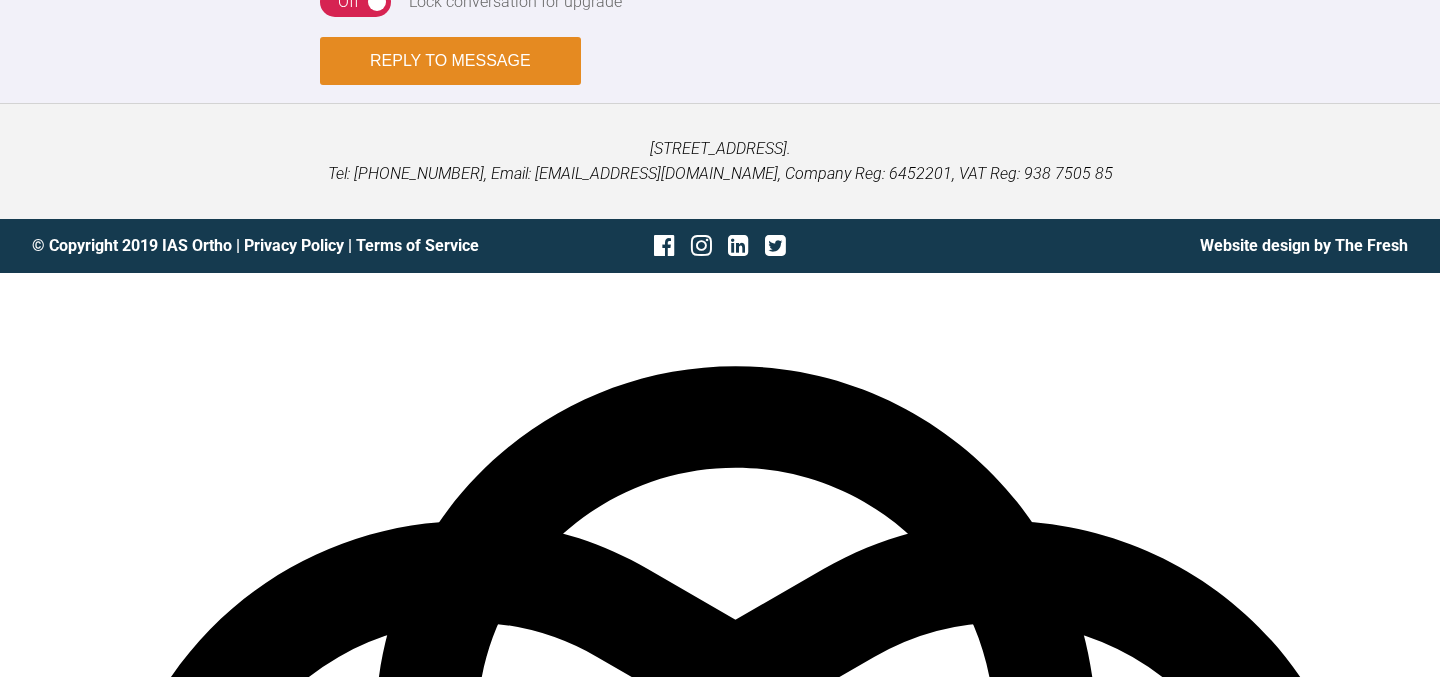 type on "Ok no problem
send to clearsmile.
Give them a full guide of what you want to do
Manage upper in stages.
intrude on the 11.21  - I am not sure how much as there is no smile shot - i assume he shows his [MEDICAL_DATA].
Lower to intrude ([MEDICAL_DATA] reduction through upper and lower [MEDICAL_DATA] intrusion); there will be some extrusion as you intrude and plan IPR in stages only at contacts where you can carry out IPR
also lower centerline correction.
I will be happy to check your plan." 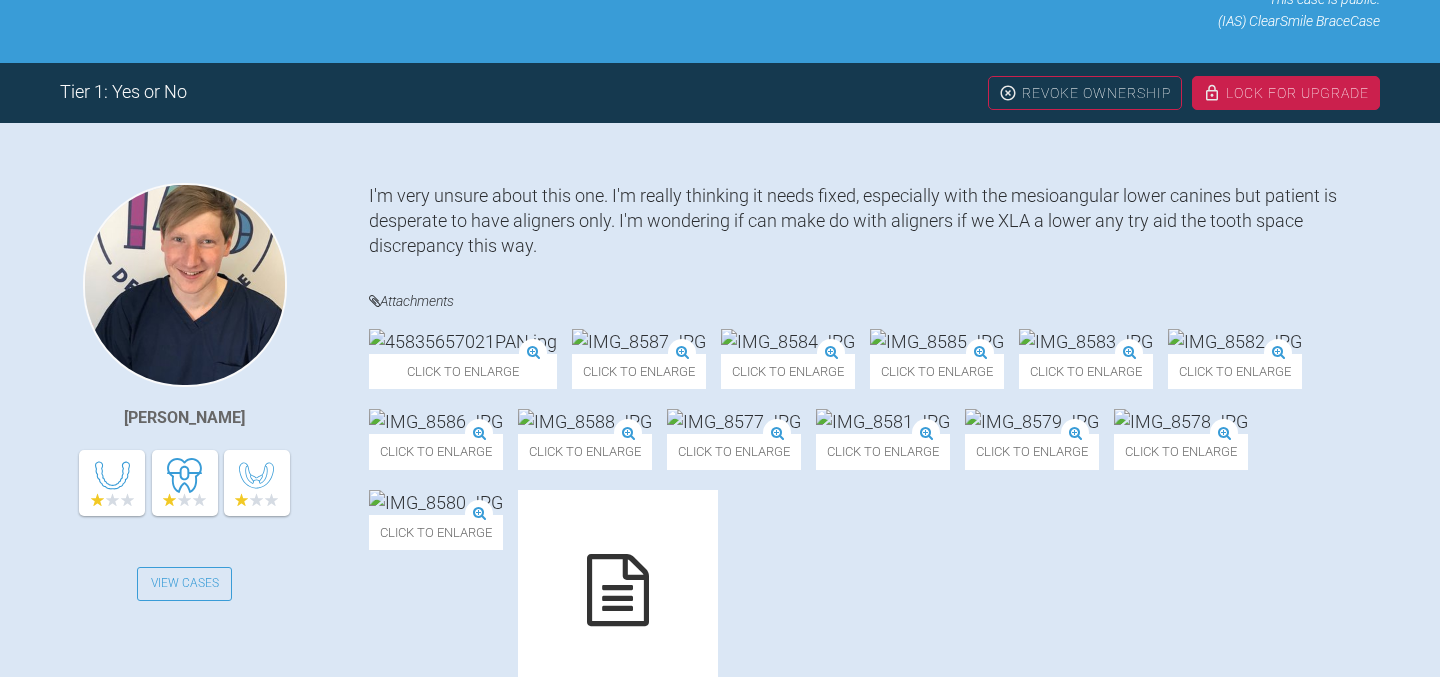 scroll, scrollTop: 0, scrollLeft: 0, axis: both 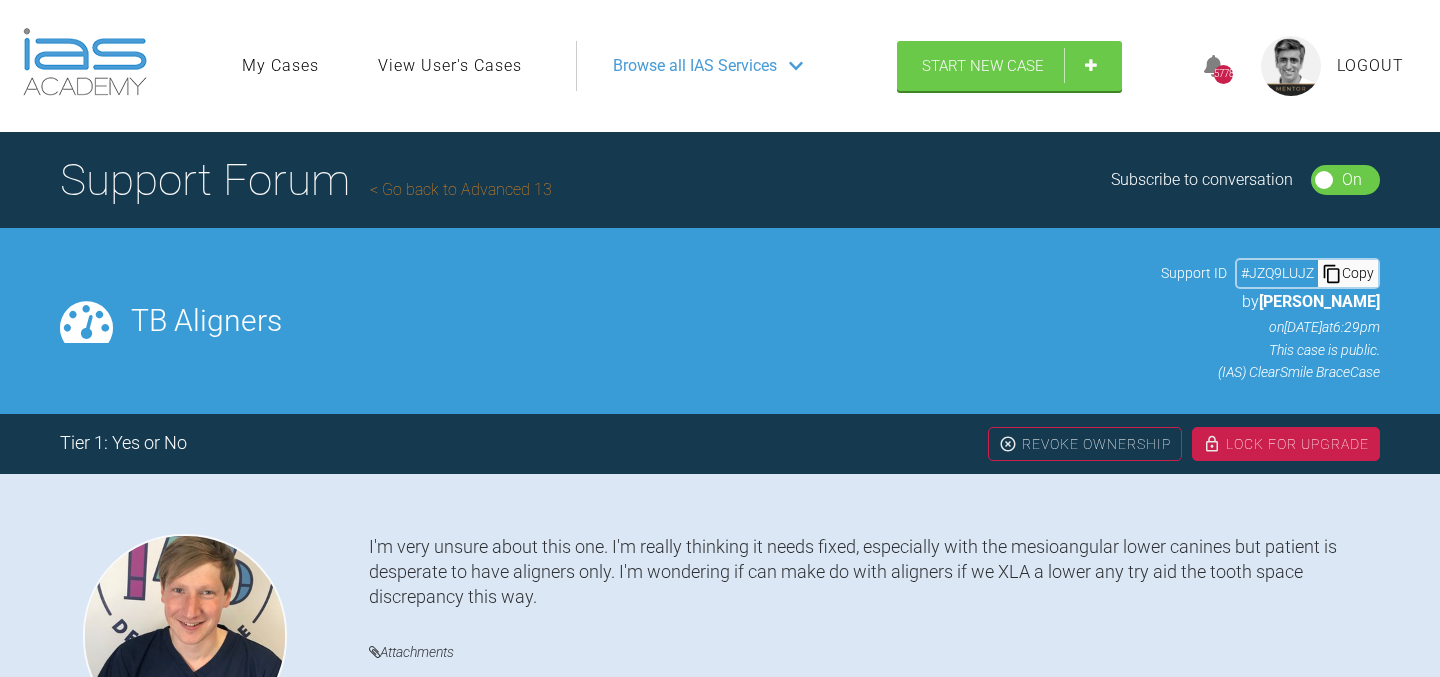 click on "Go back to Advanced 13" at bounding box center (461, 189) 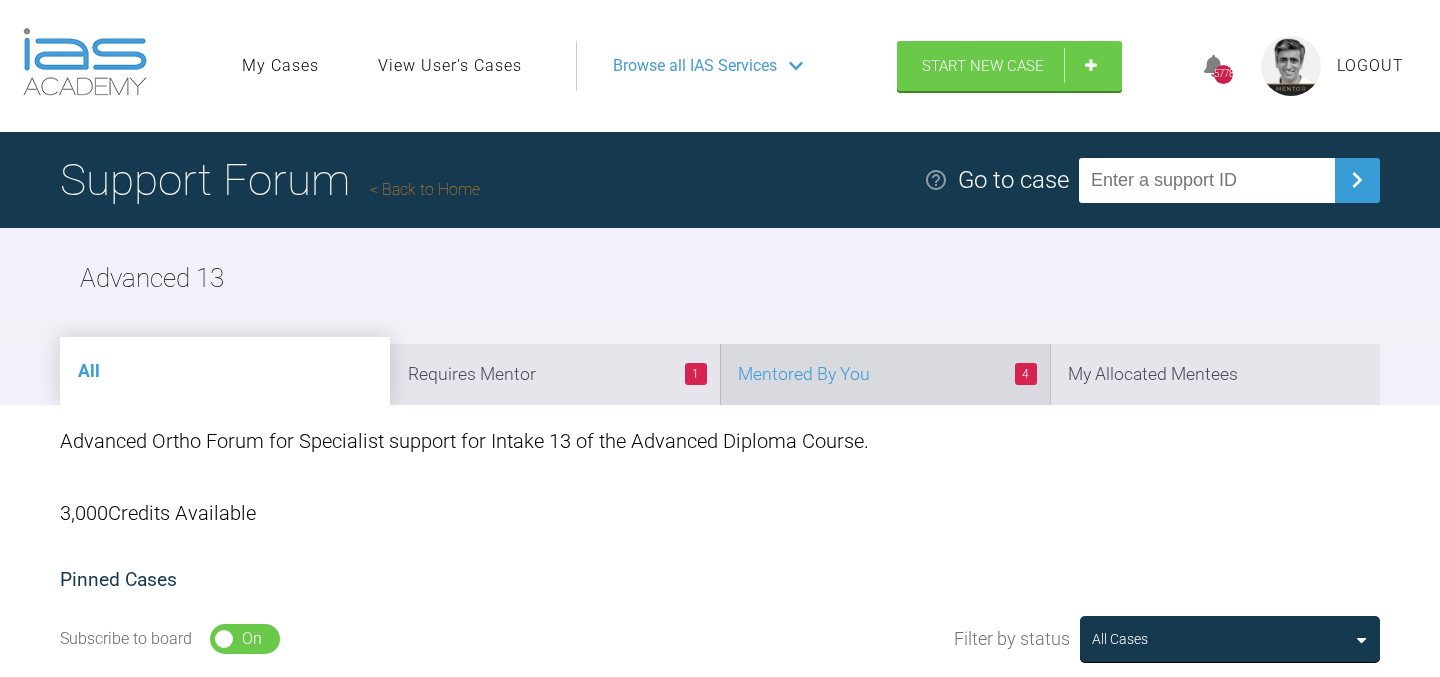 click on "4 Mentored By You" at bounding box center [885, 374] 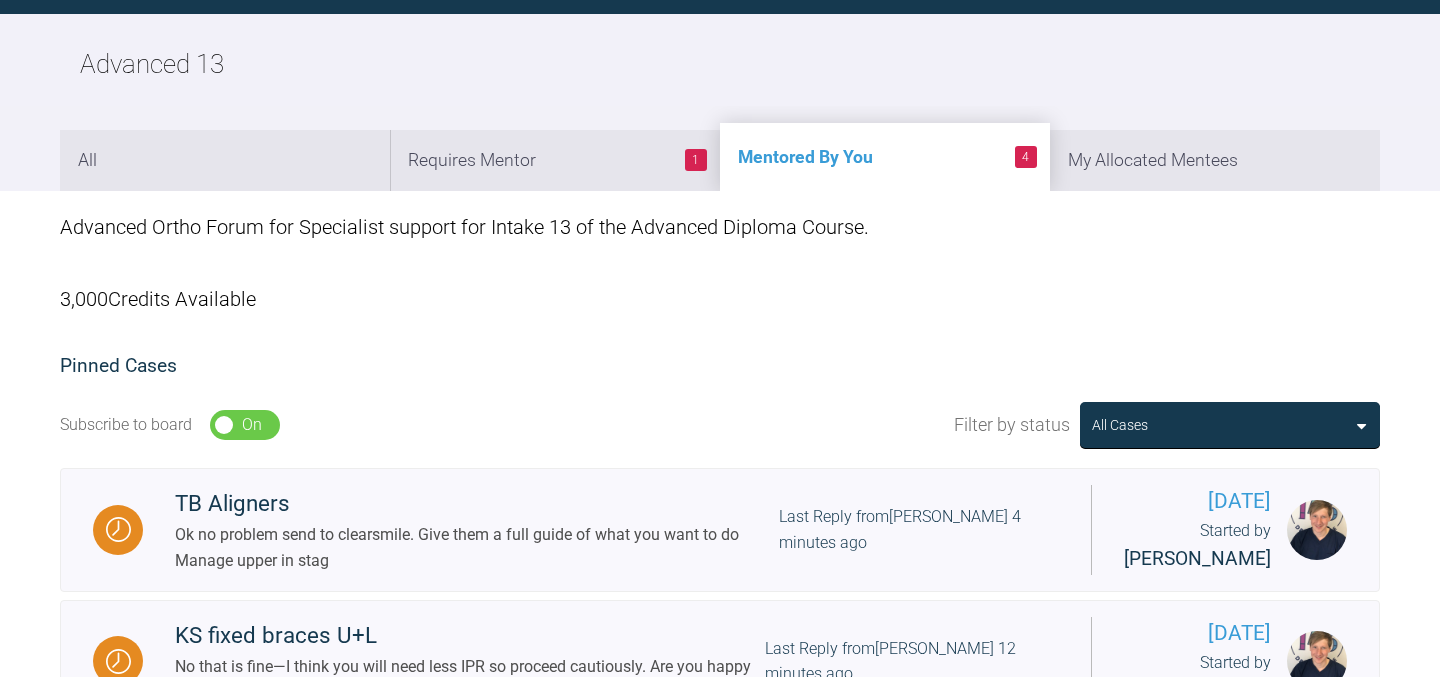 scroll, scrollTop: 0, scrollLeft: 0, axis: both 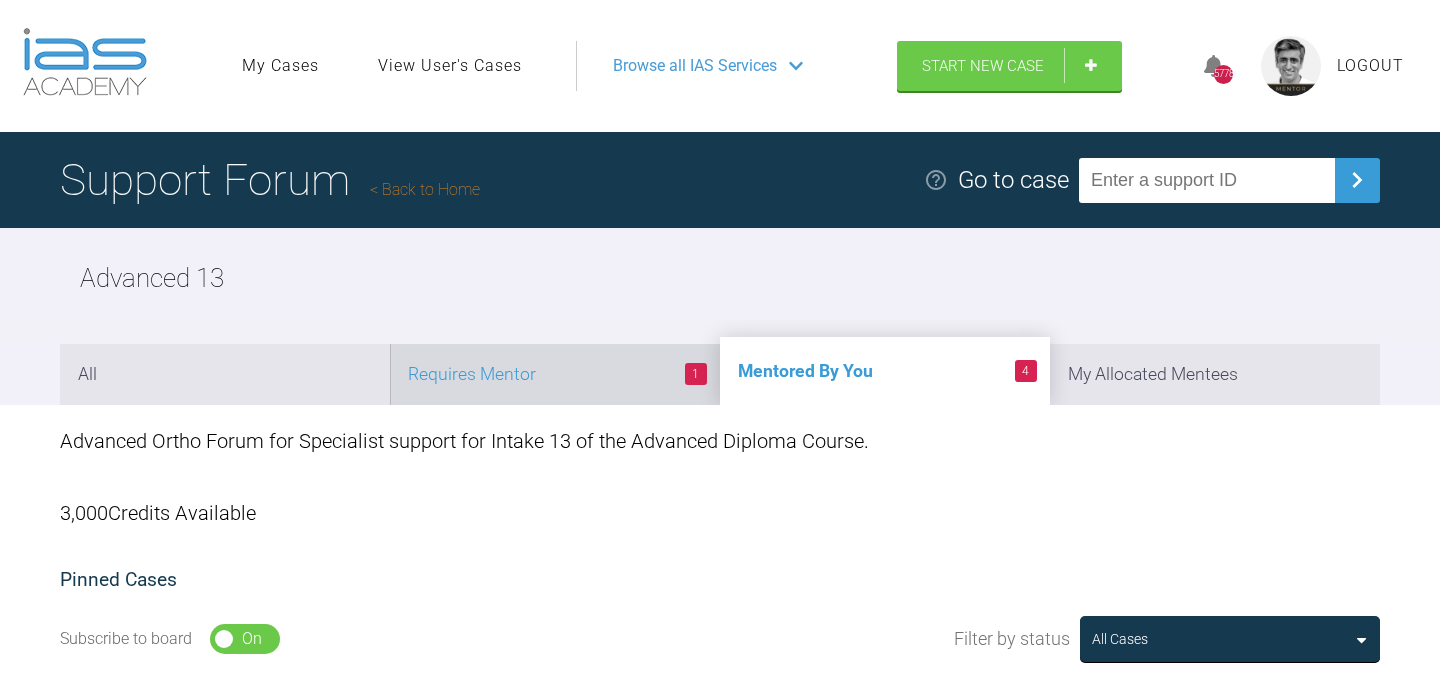 click on "1 Requires Mentor" at bounding box center (555, 374) 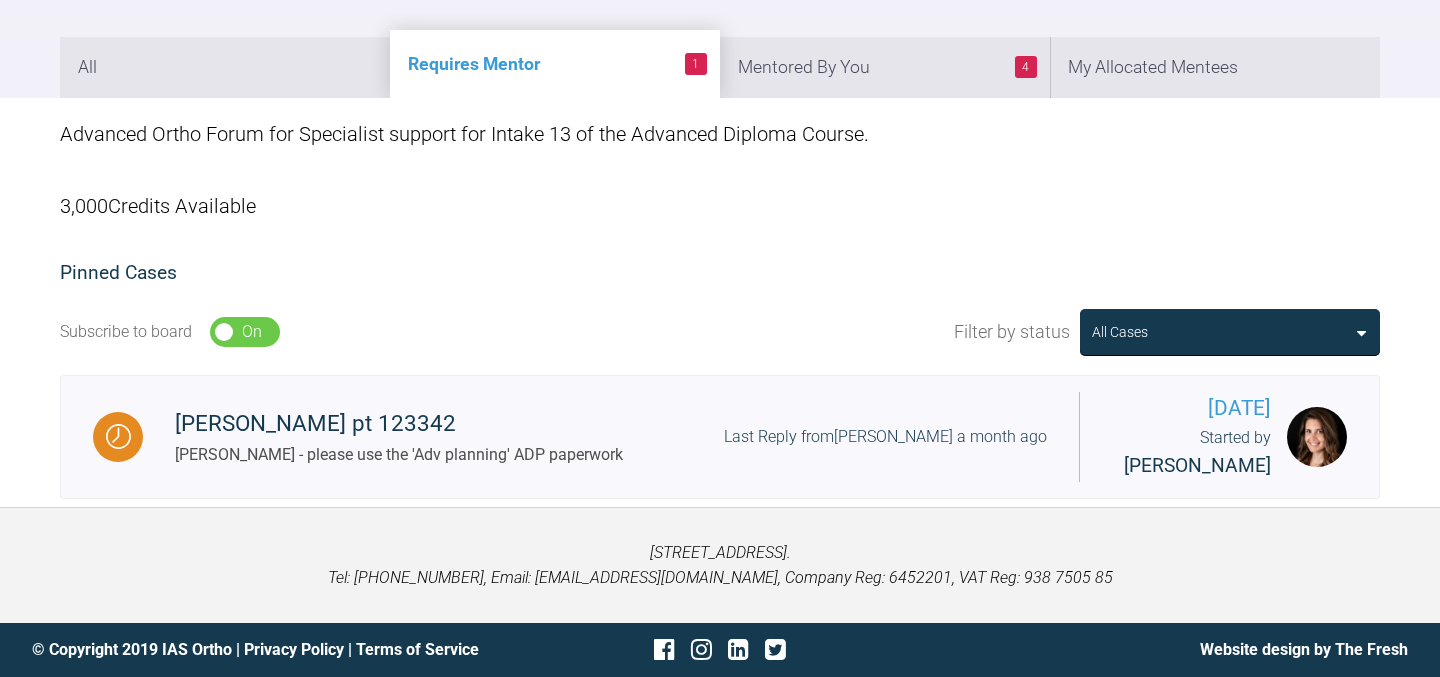 scroll, scrollTop: 0, scrollLeft: 0, axis: both 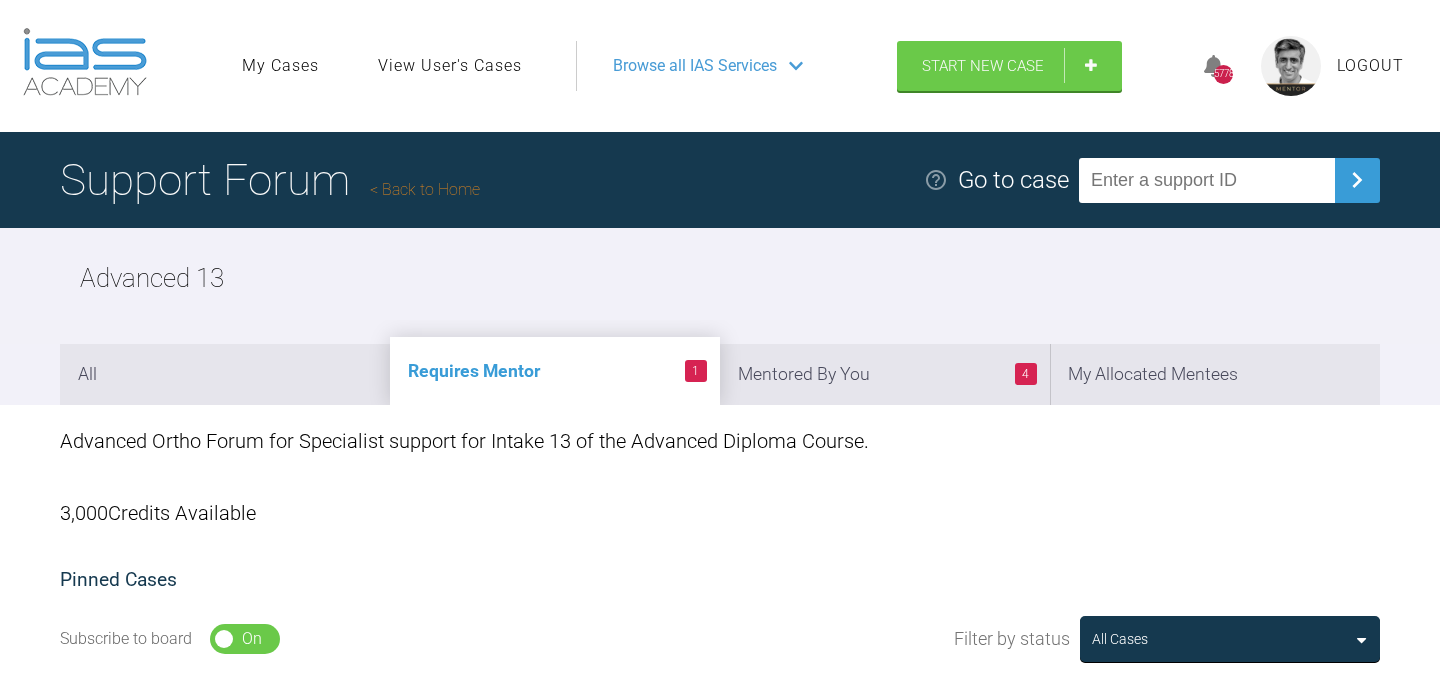 click on "Back to Home" at bounding box center (425, 189) 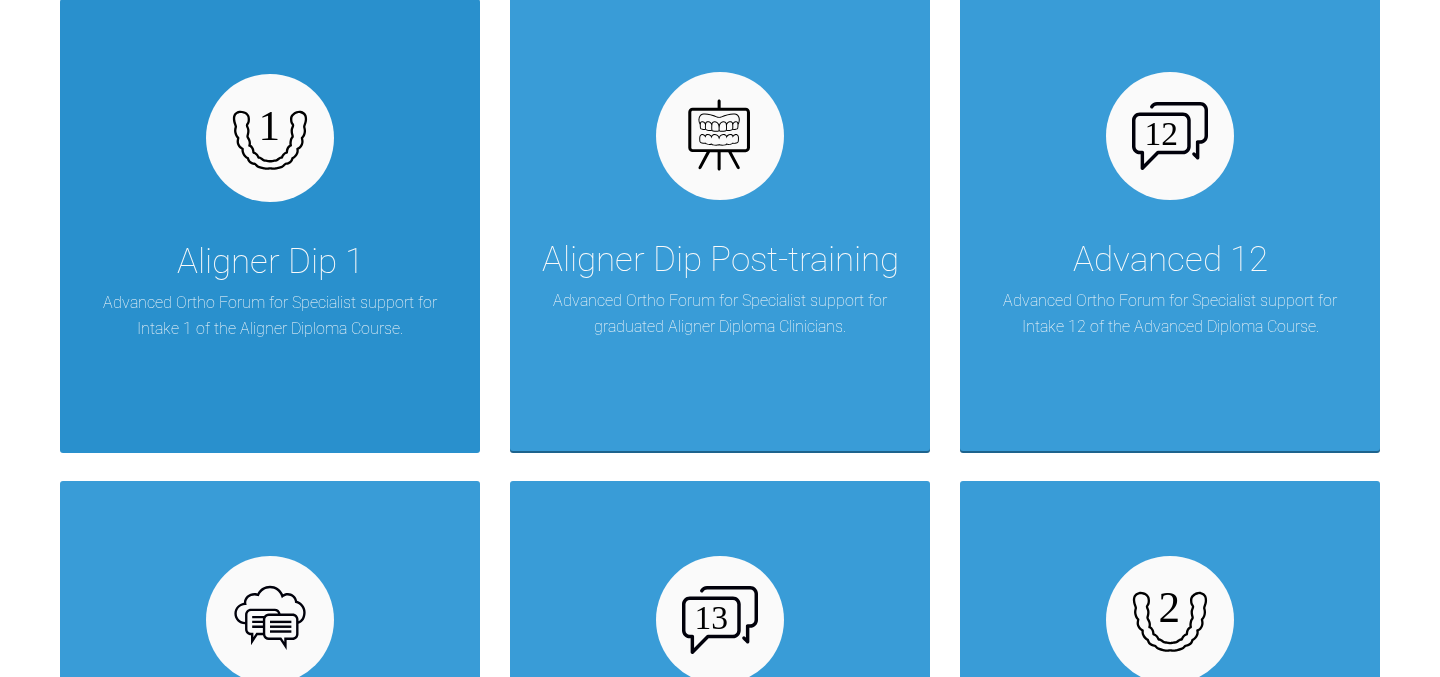 click on "Aligner Dip 1" at bounding box center [270, 262] 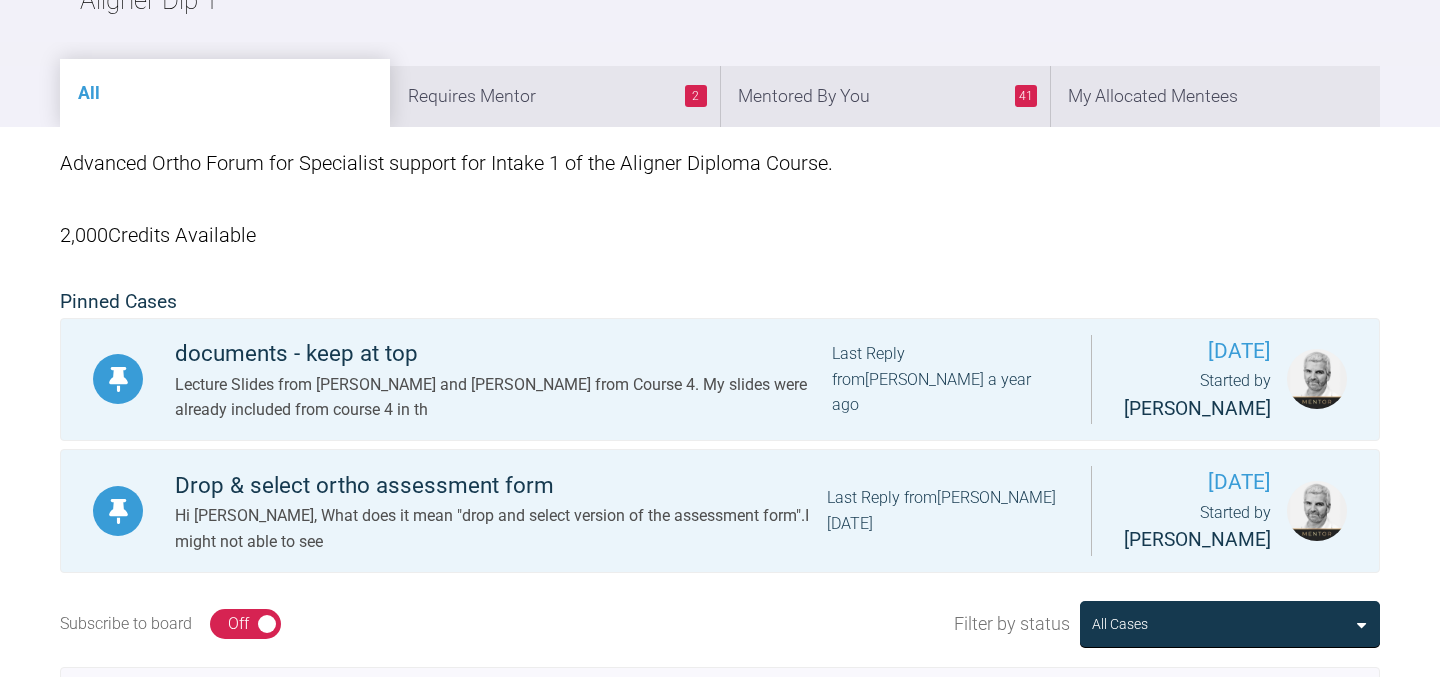 scroll, scrollTop: 154, scrollLeft: 0, axis: vertical 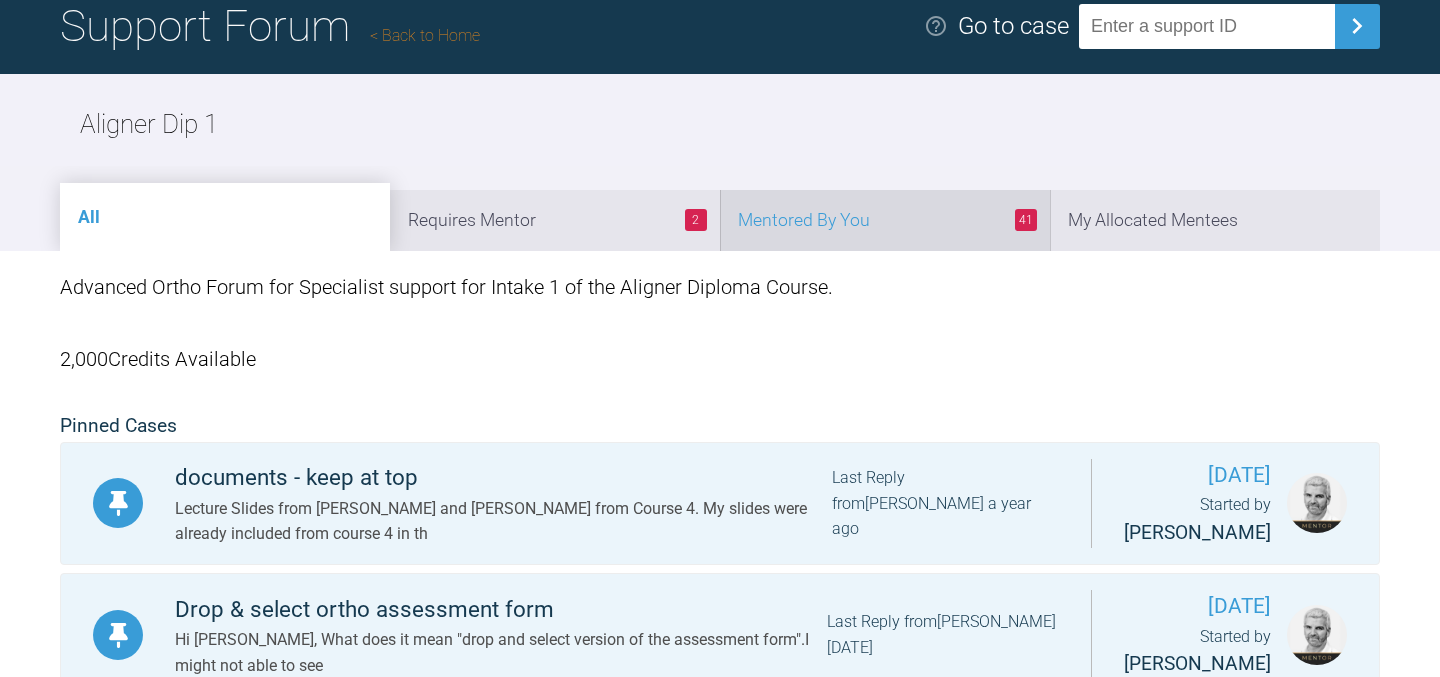 click on "41 Mentored By You" at bounding box center (885, 220) 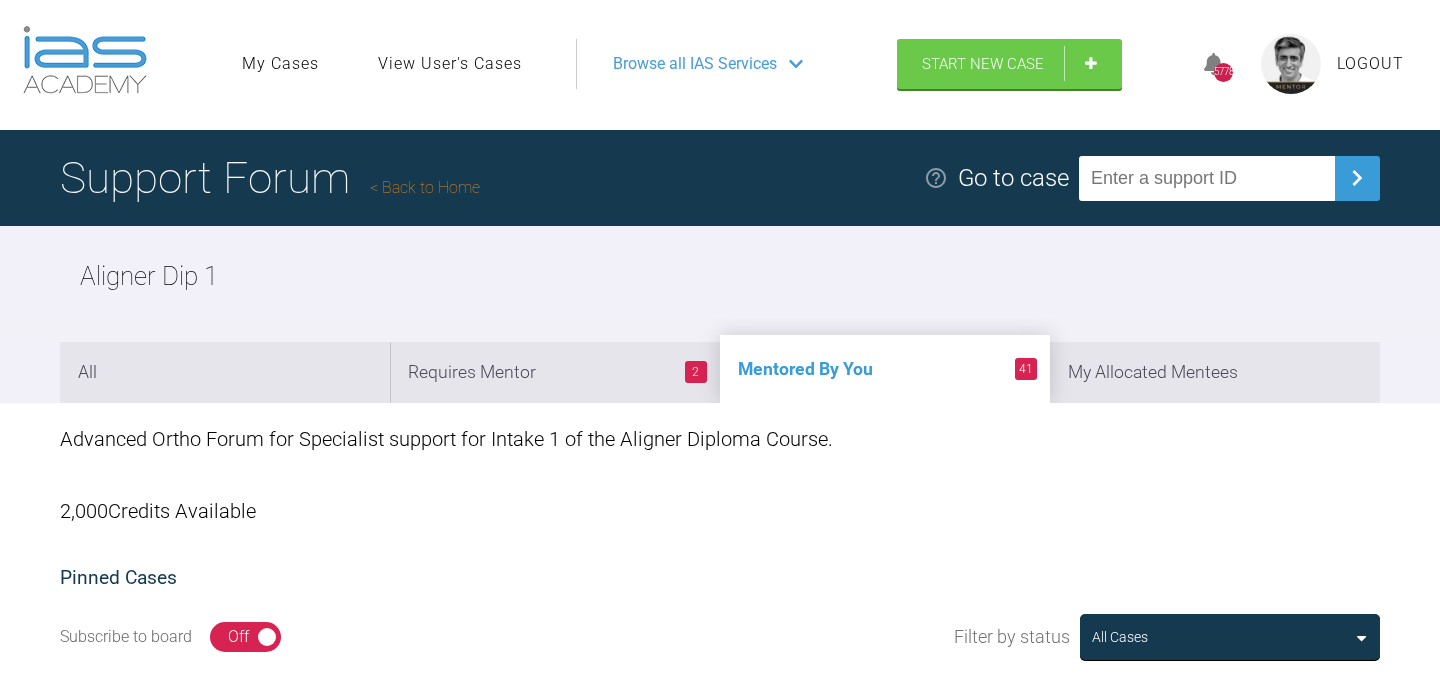 scroll, scrollTop: 0, scrollLeft: 0, axis: both 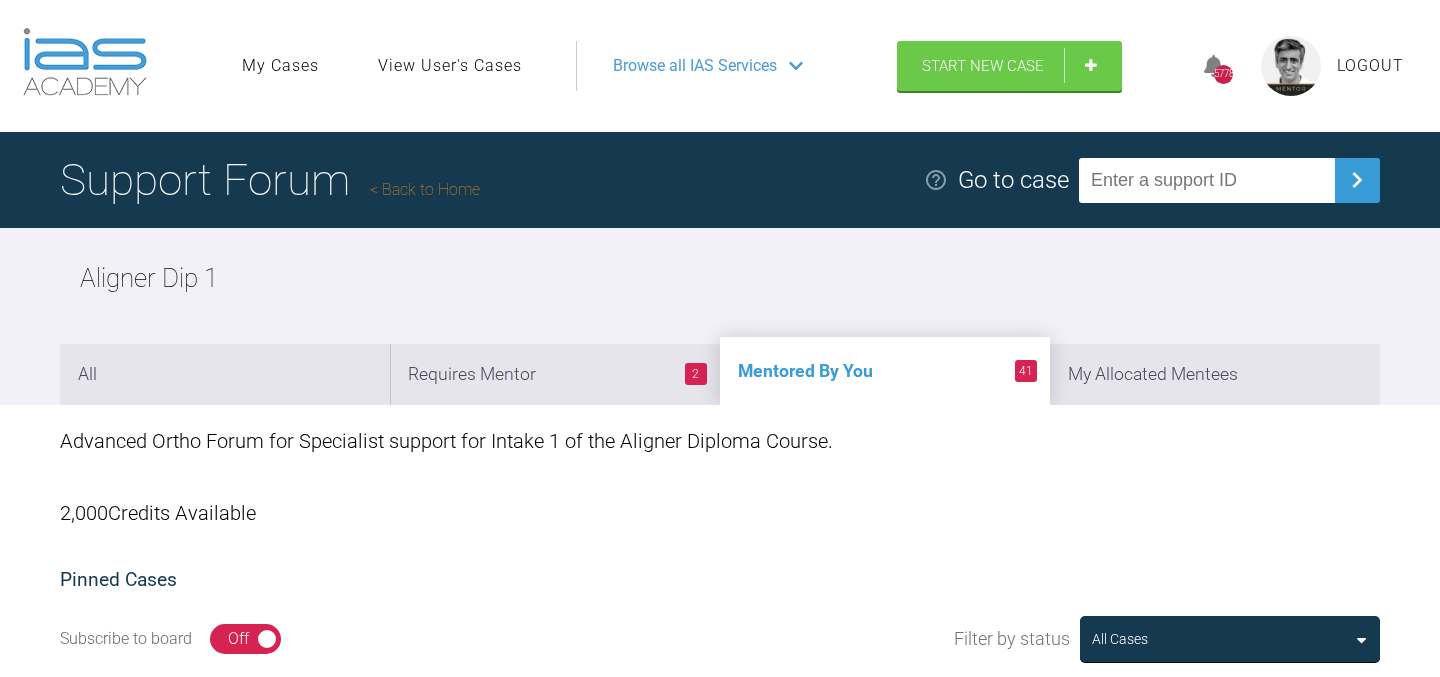 click on "Back to Home" at bounding box center (425, 189) 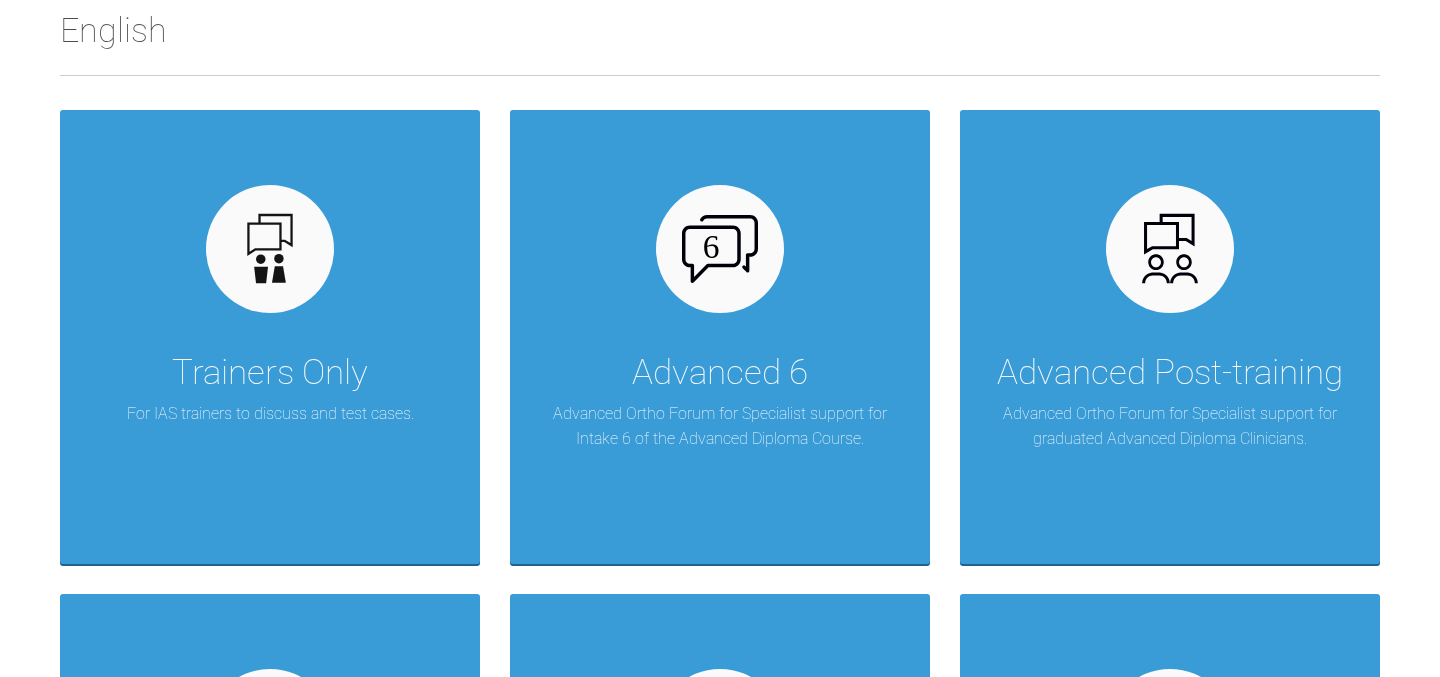 scroll, scrollTop: 0, scrollLeft: 0, axis: both 